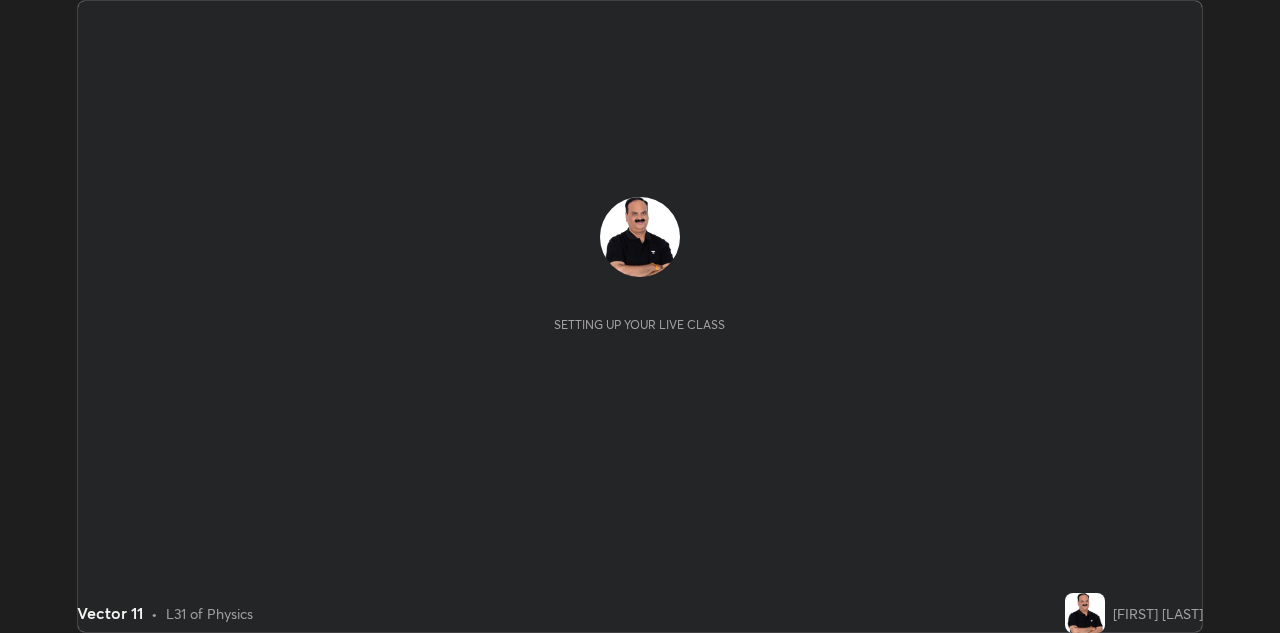 scroll, scrollTop: 0, scrollLeft: 0, axis: both 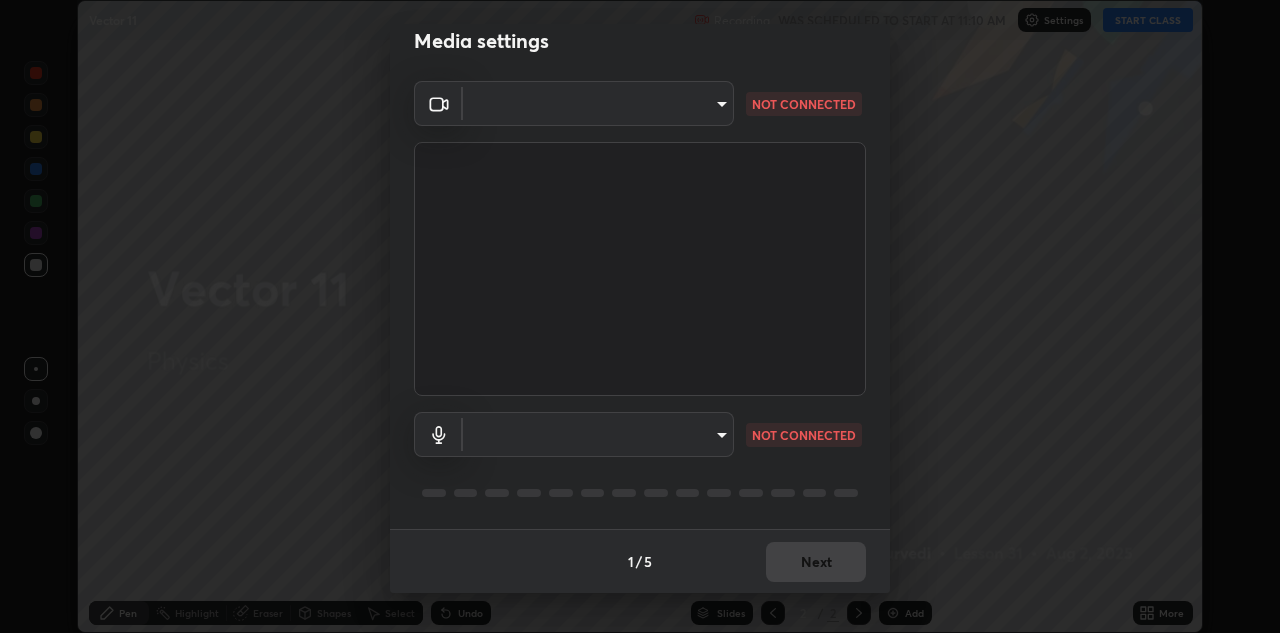 type on "[HASH]" 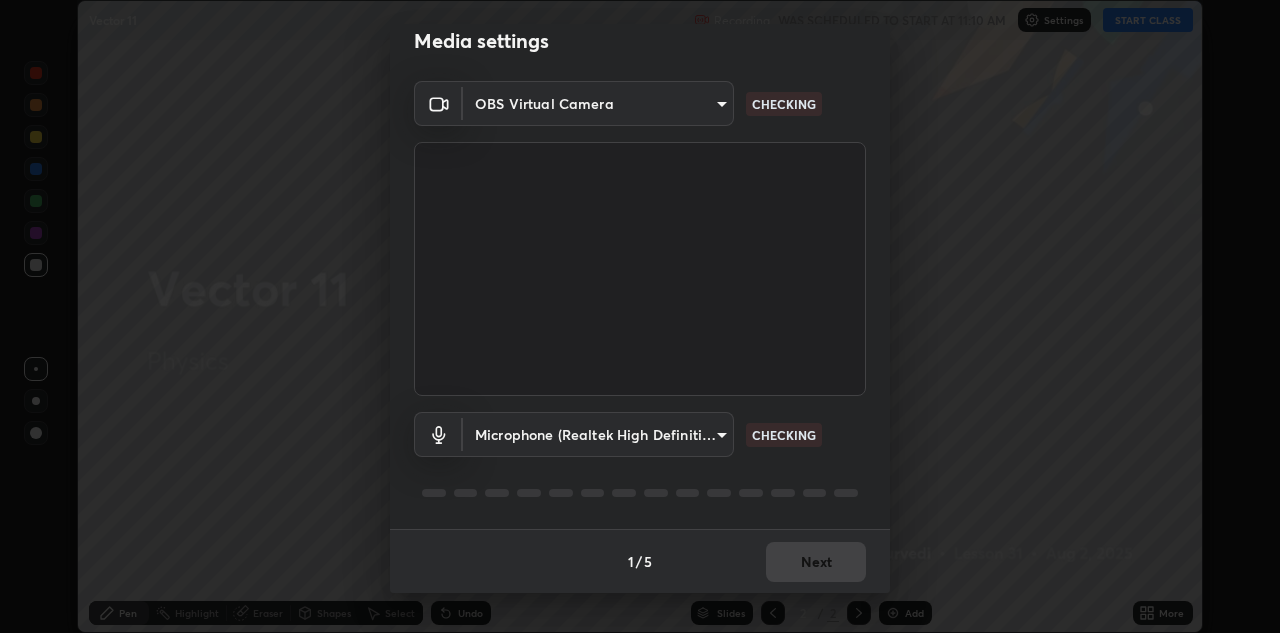 click on "Erase all Vector 11 Recording WAS SCHEDULED TO START AT  11:10 AM Settings START CLASS Setting up your live class Vector 11 • L31 of Physics [FIRST] [LAST] Pen Highlight Eraser Shapes Select Undo Slides 2 / 2 Add More No doubts shared Encourage your learners to ask a doubt for better clarity Report an issue Reason for reporting Buffering Chat not working Audio - Video sync issue Educator video quality low ​ Attach an image Report Media settings OBS Virtual Camera CHECKING Microphone (Realtek High Definition Audio) CHECKING 1 / 5 Next" at bounding box center [640, 316] 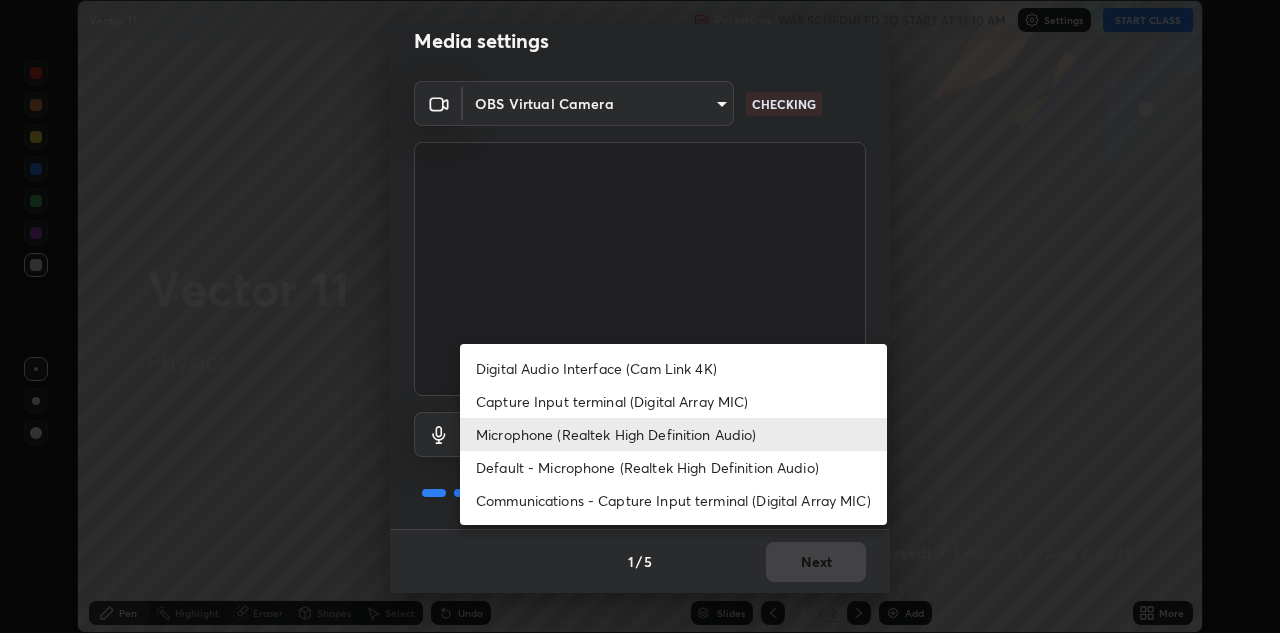click on "Microphone (Realtek High Definition Audio)" at bounding box center (673, 434) 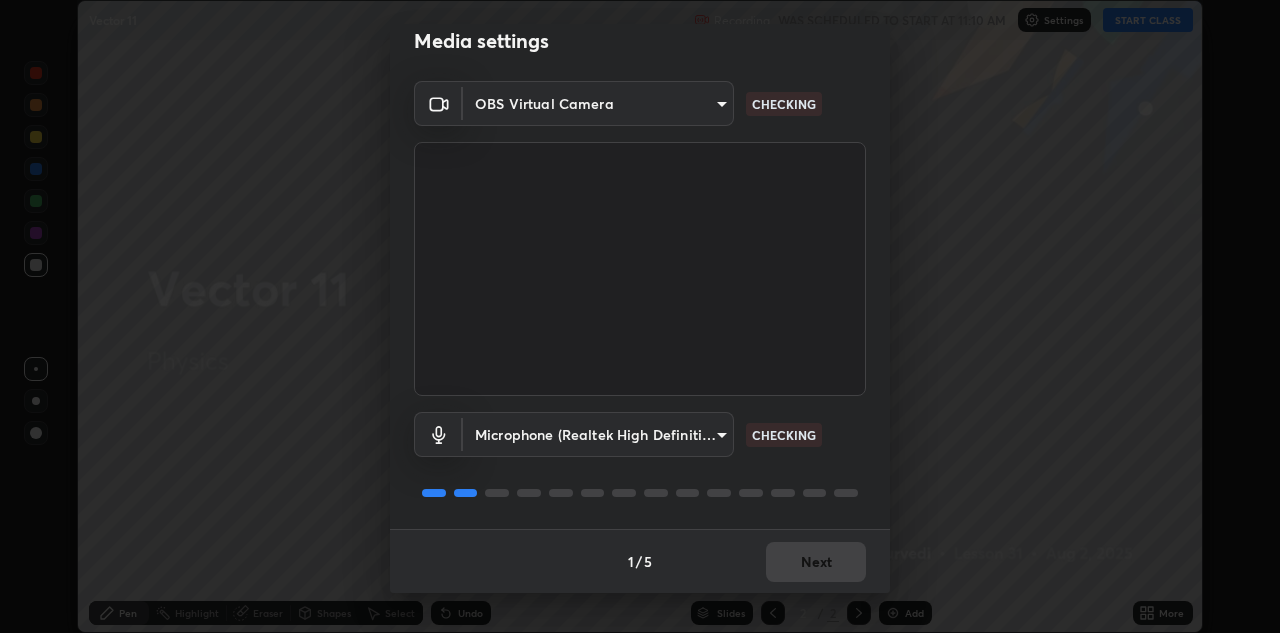 click on "Erase all Vector 11 Recording WAS SCHEDULED TO START AT  11:10 AM Settings START CLASS Setting up your live class Vector 11 • L31 of Physics [FIRST] [LAST] Pen Highlight Eraser Shapes Select Undo Slides 2 / 2 Add More No doubts shared Encourage your learners to ask a doubt for better clarity Report an issue Reason for reporting Buffering Chat not working Audio - Video sync issue Educator video quality low ​ Attach an image Report Media settings OBS Virtual Camera CHECKING Microphone (Realtek High Definition Audio) CHECKING 1 / 5 Next" at bounding box center (640, 316) 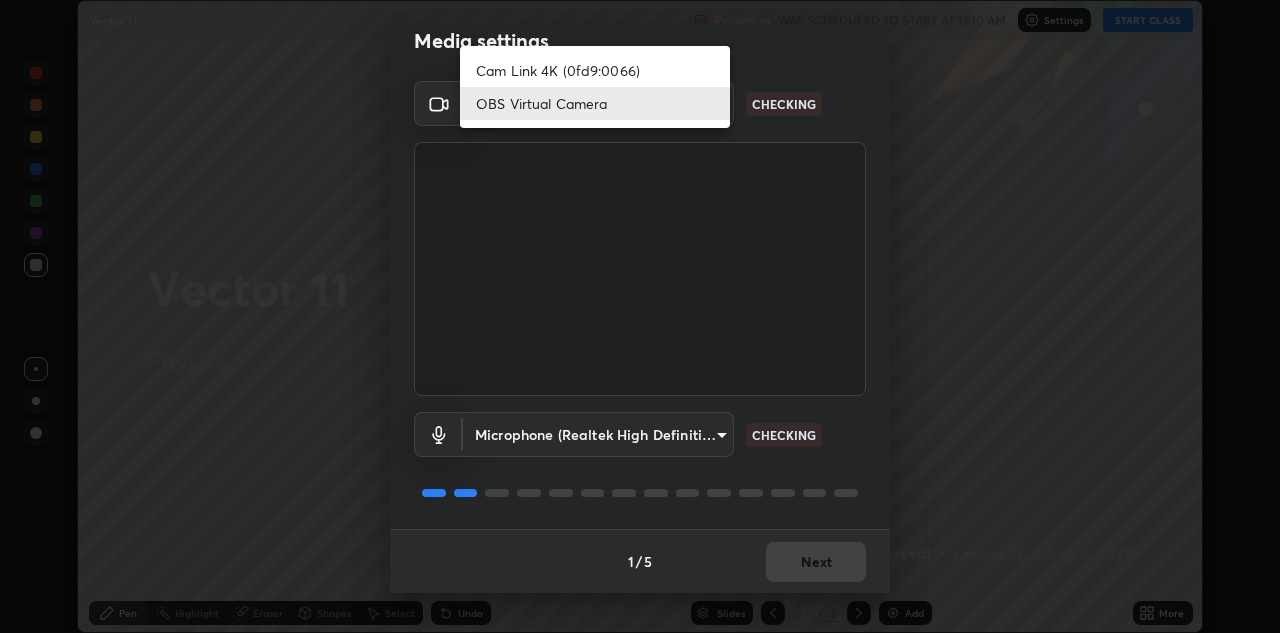 click on "Cam Link 4K (0fd9:0066)" at bounding box center (595, 70) 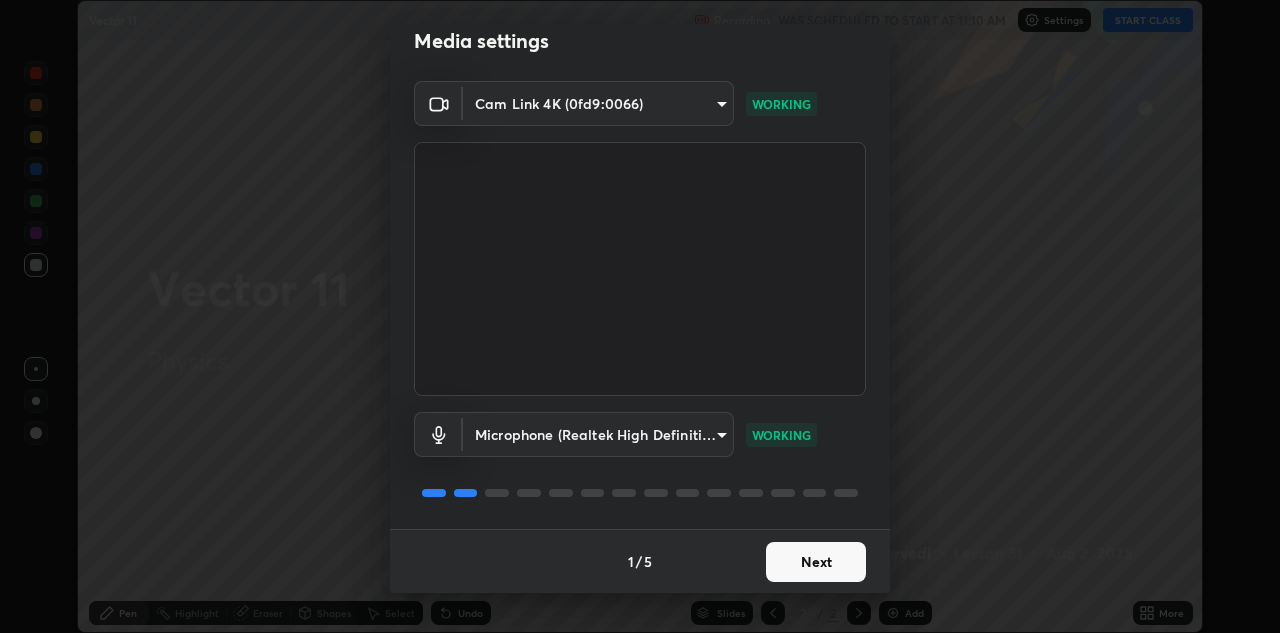 click on "Next" at bounding box center (816, 562) 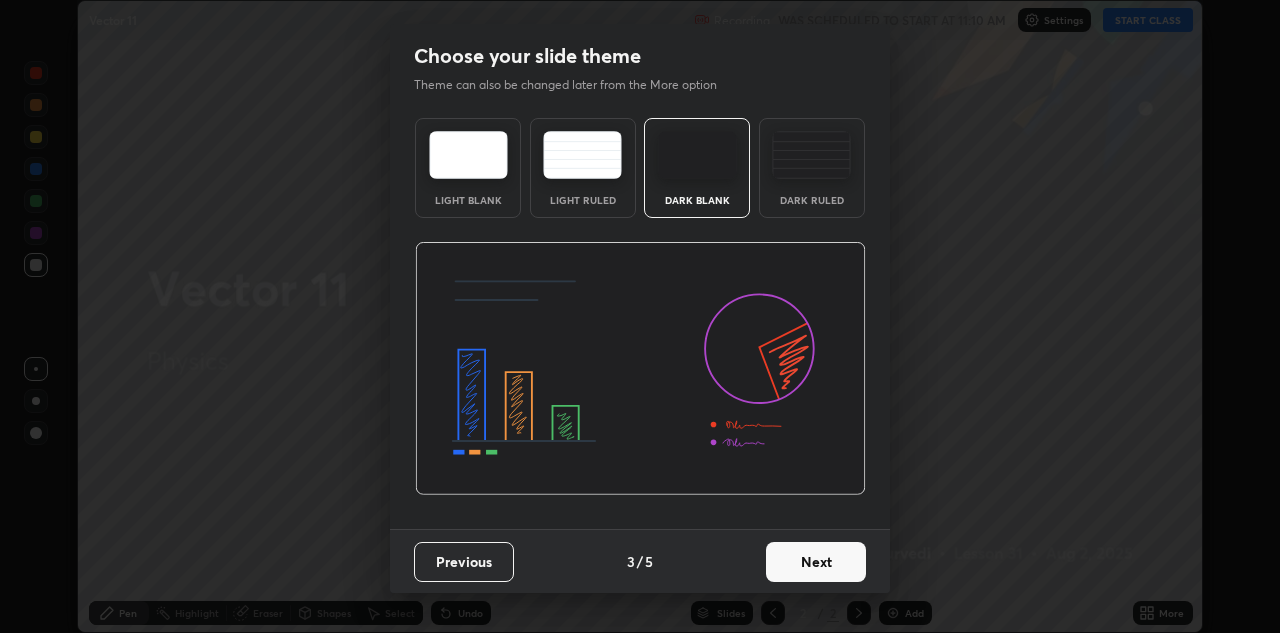 scroll, scrollTop: 0, scrollLeft: 0, axis: both 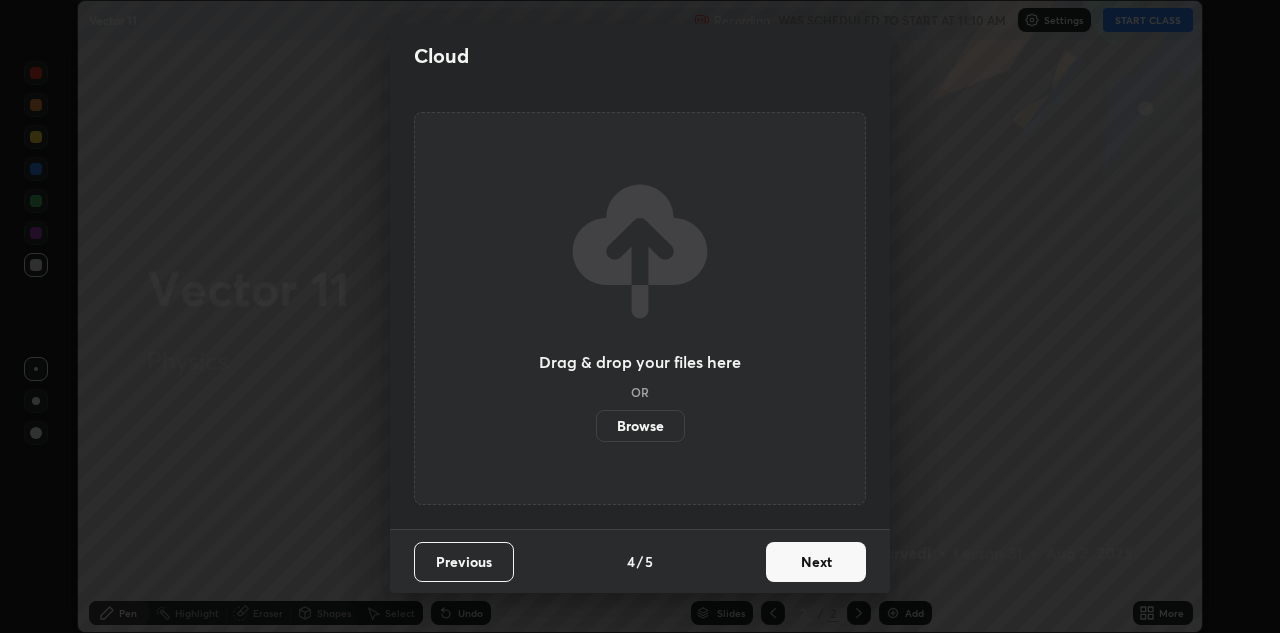 click on "Next" at bounding box center (816, 562) 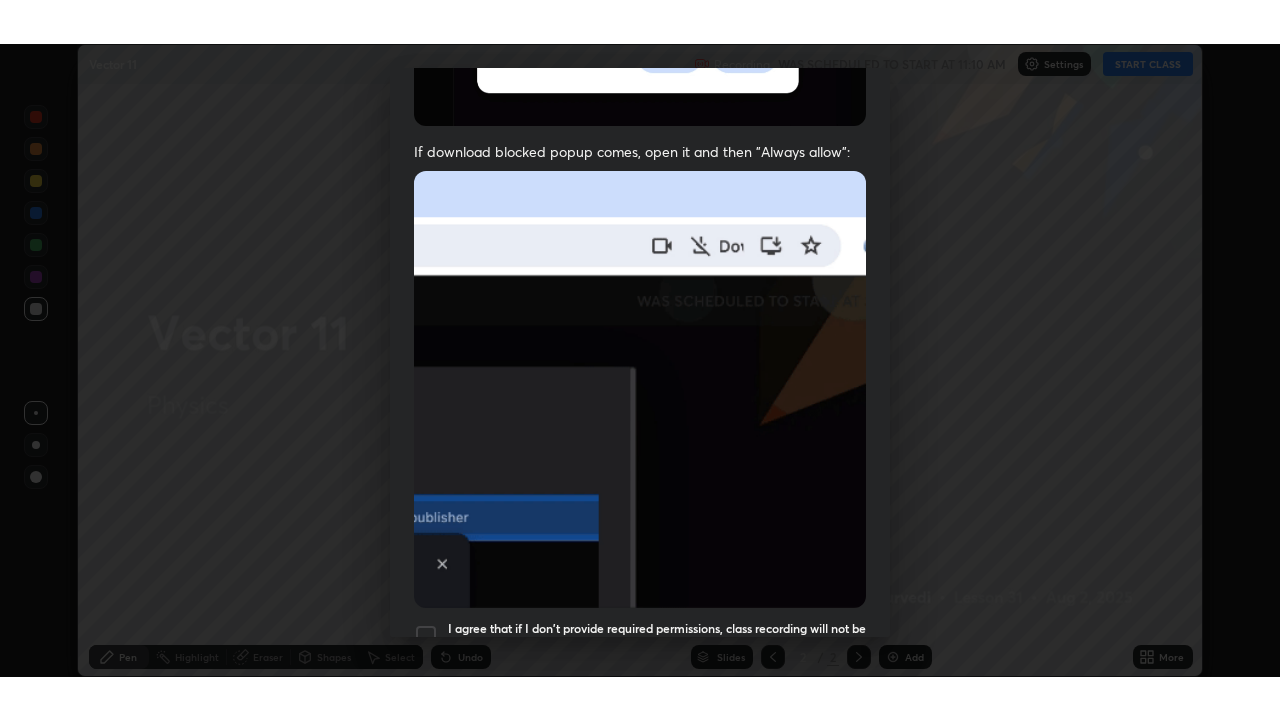 scroll, scrollTop: 431, scrollLeft: 0, axis: vertical 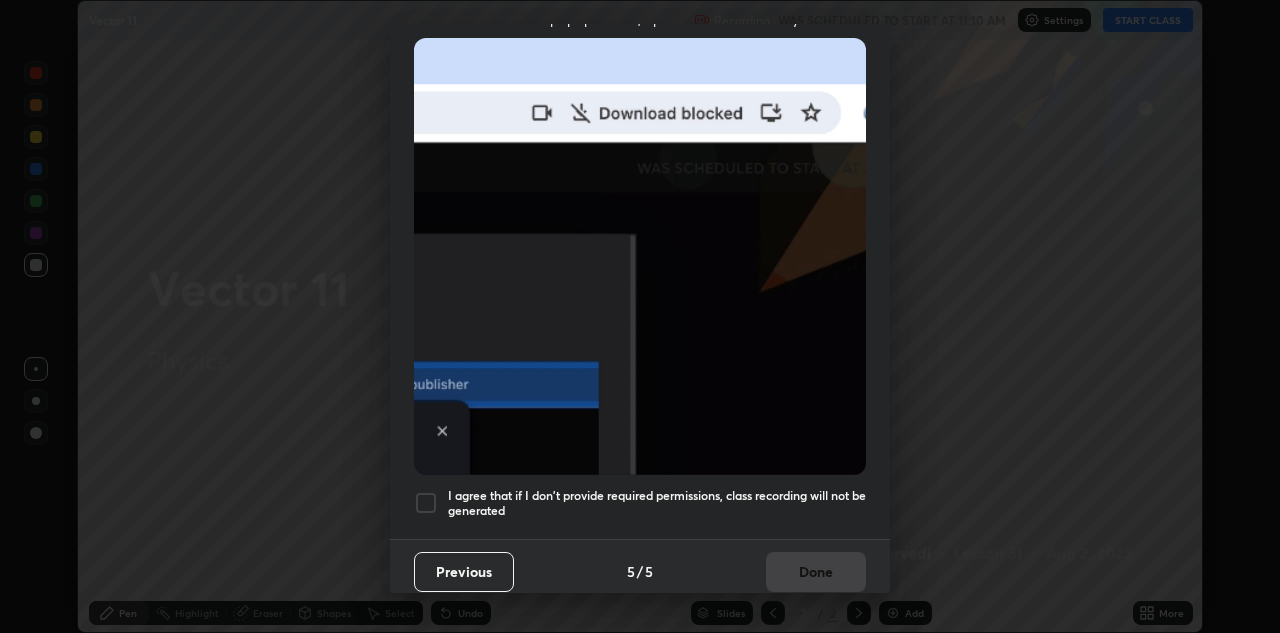 click at bounding box center [426, 503] 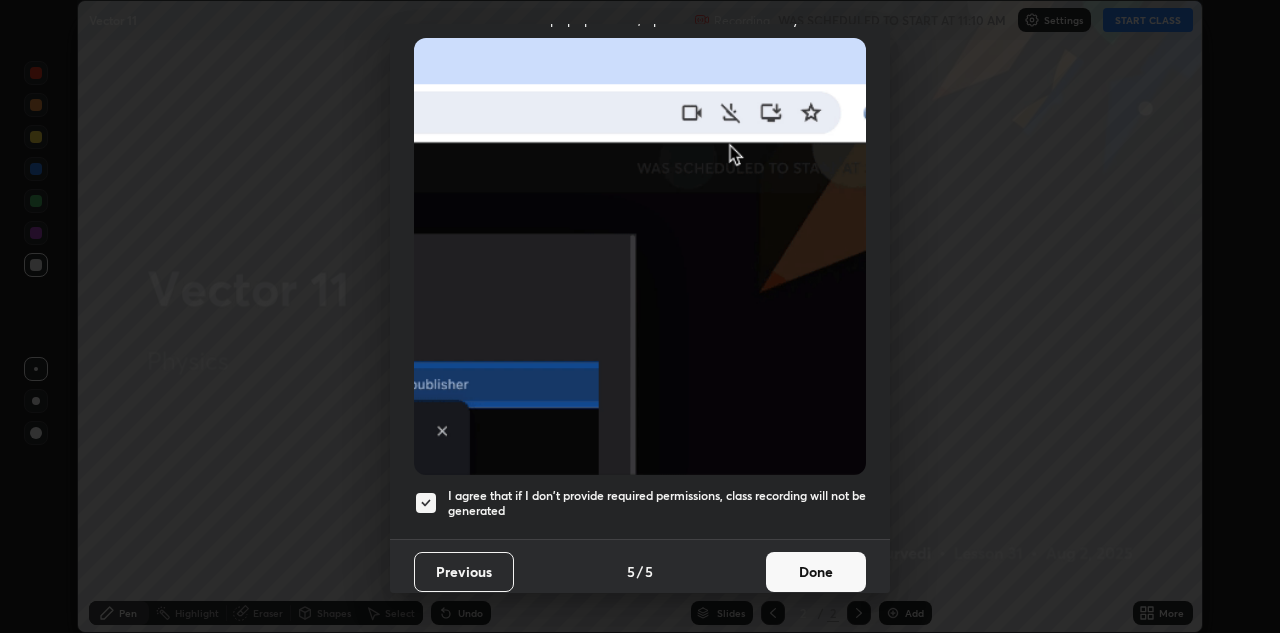 click on "Done" at bounding box center [816, 572] 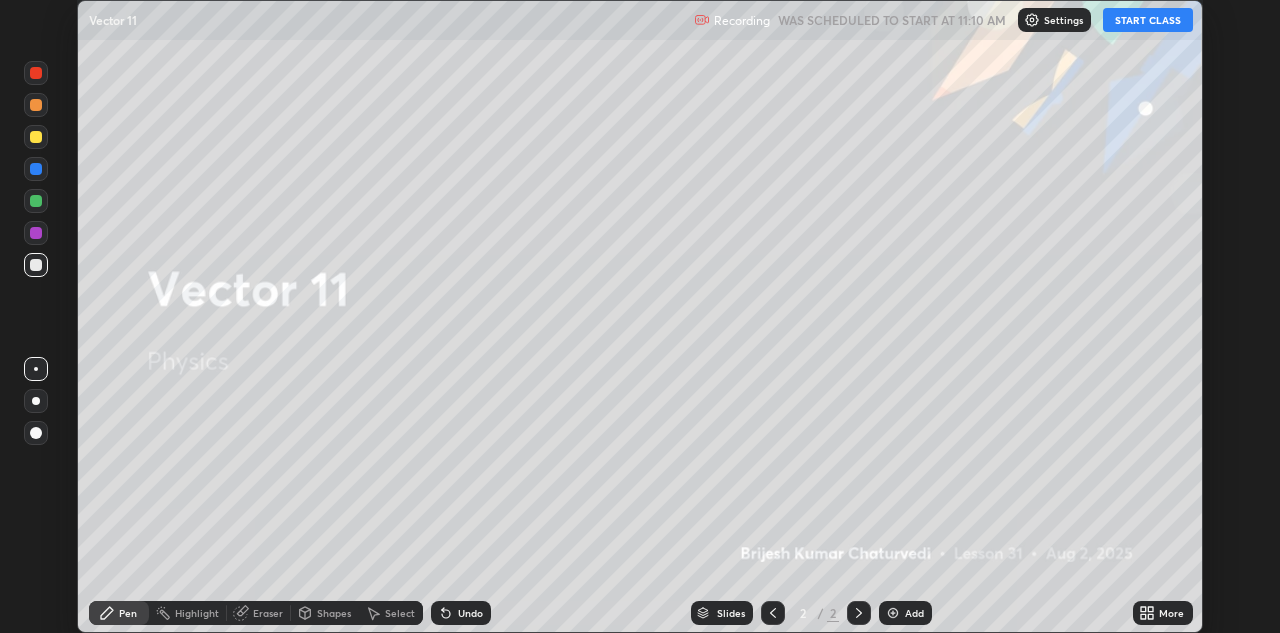 click on "START CLASS" at bounding box center [1148, 20] 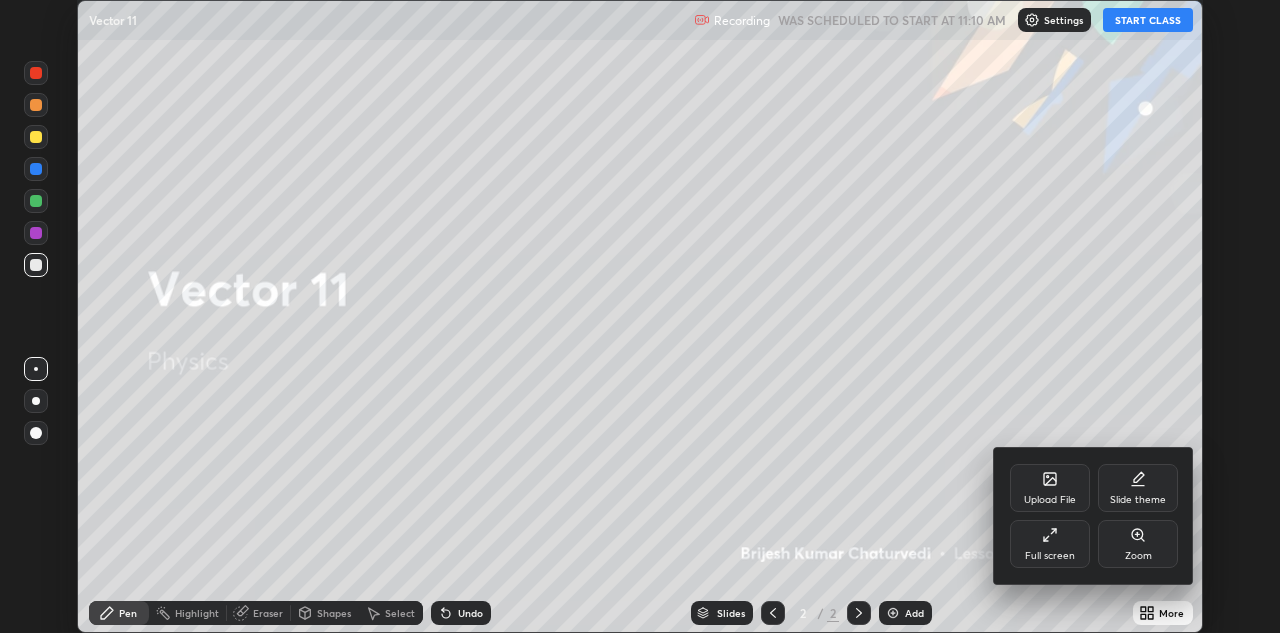 click on "Full screen" at bounding box center (1050, 544) 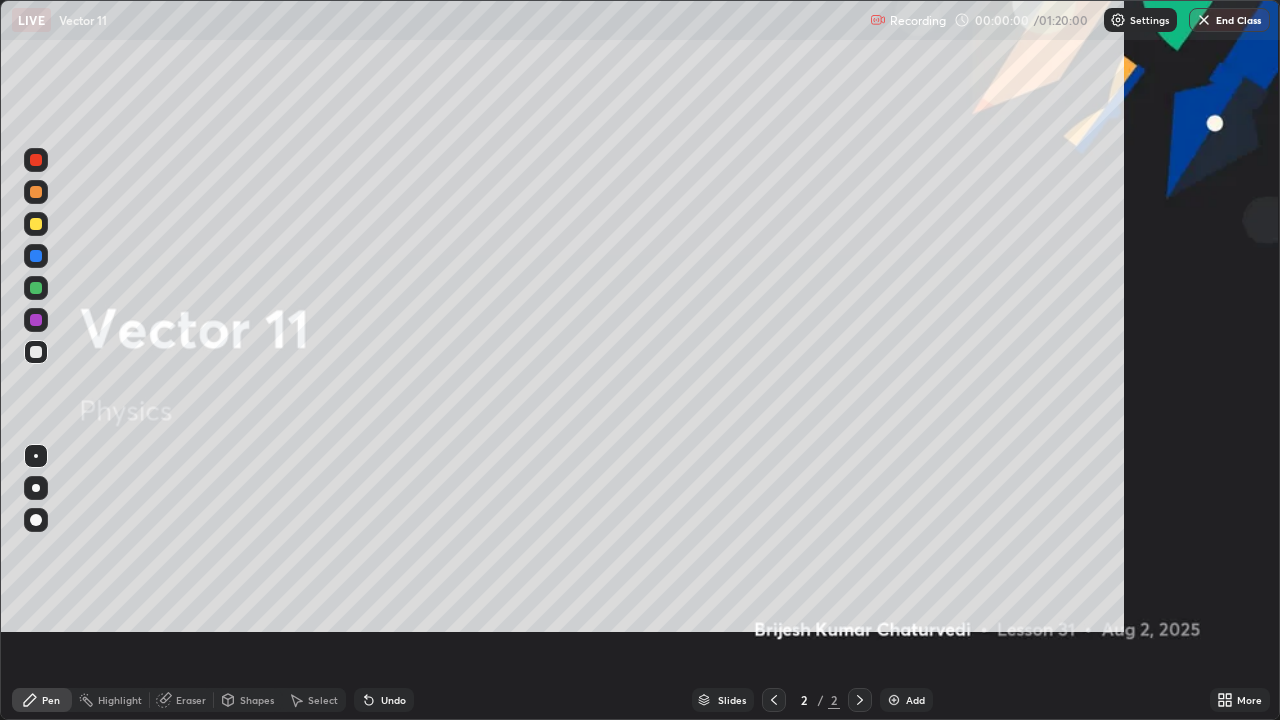 scroll, scrollTop: 99280, scrollLeft: 98720, axis: both 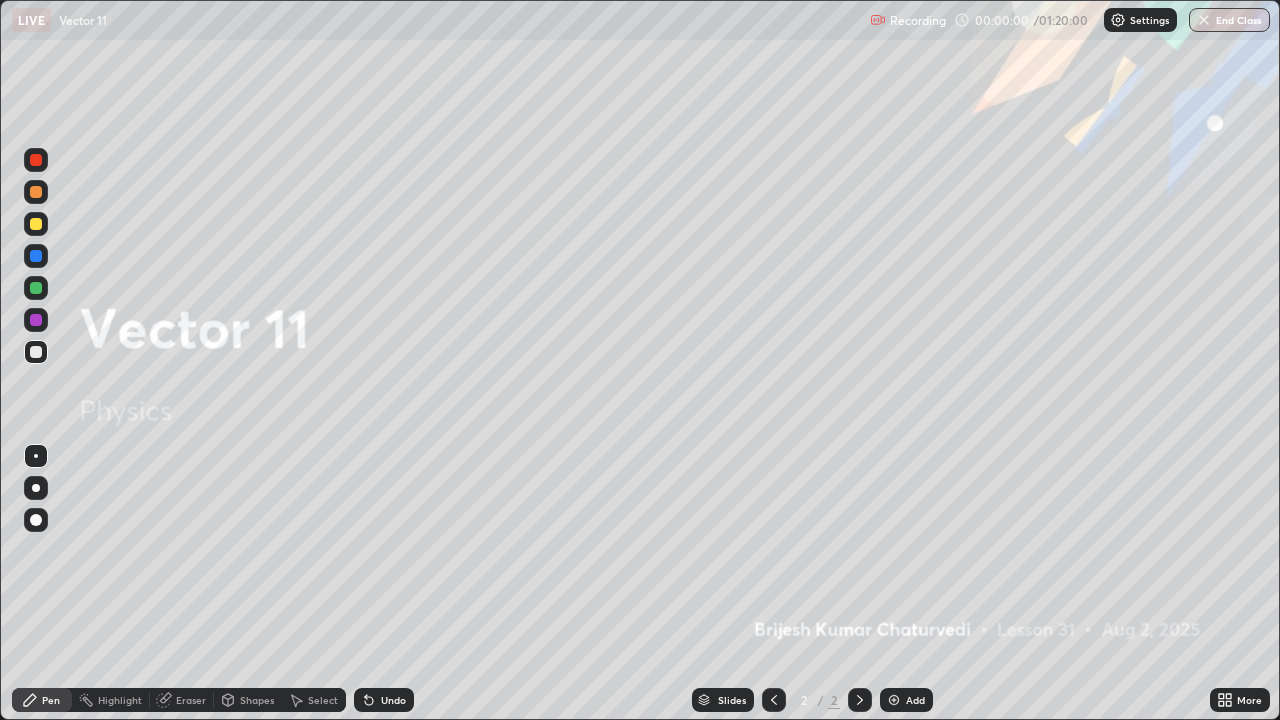 click on "Add" at bounding box center (906, 700) 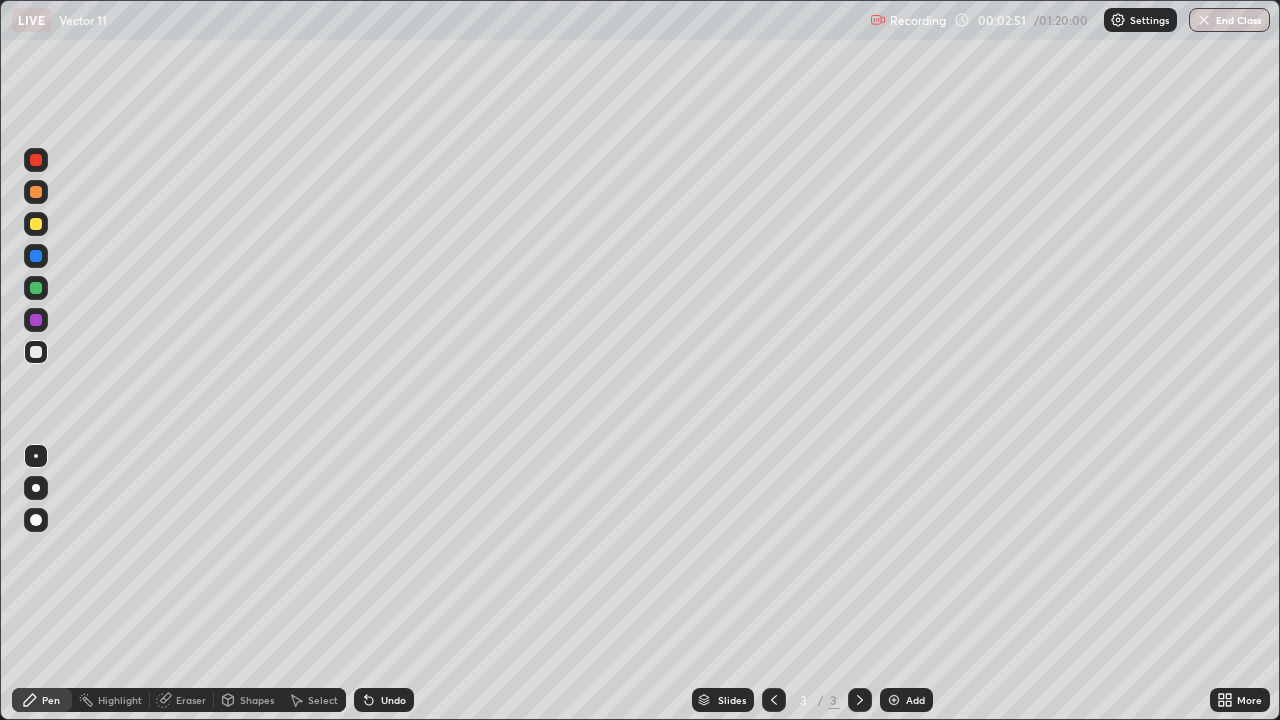 click at bounding box center [36, 352] 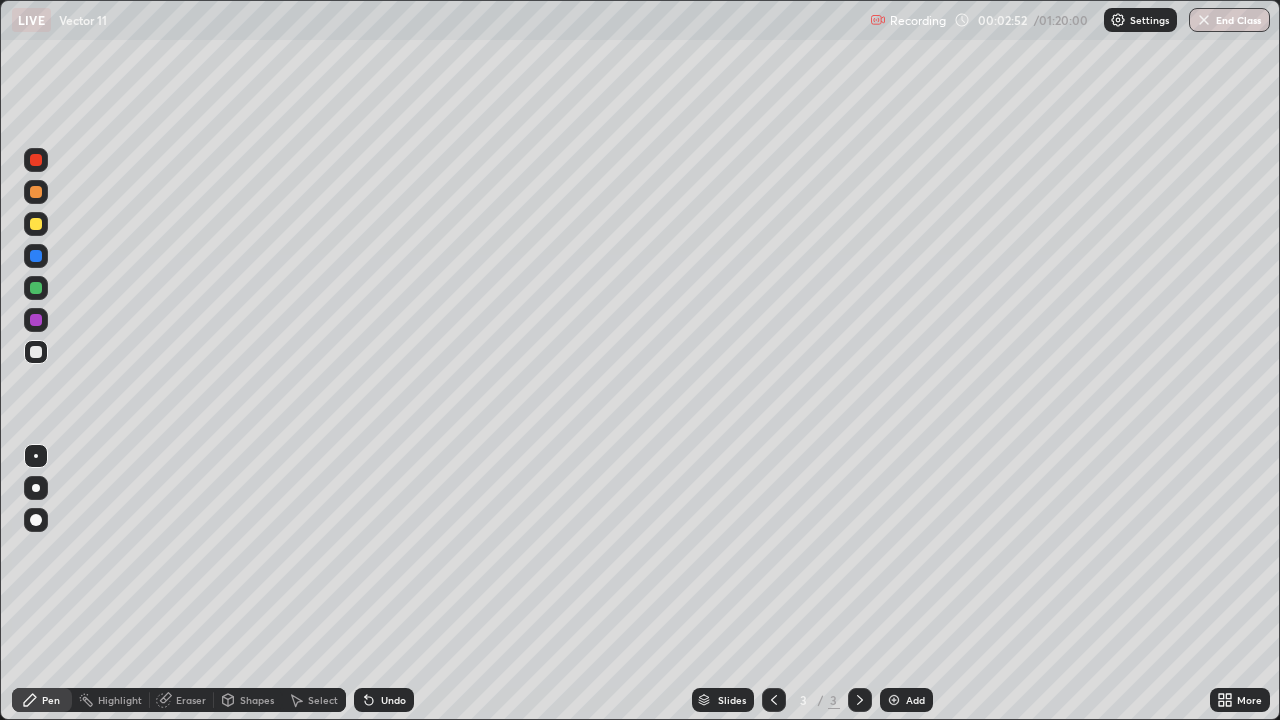 click on "Pen" at bounding box center (42, 700) 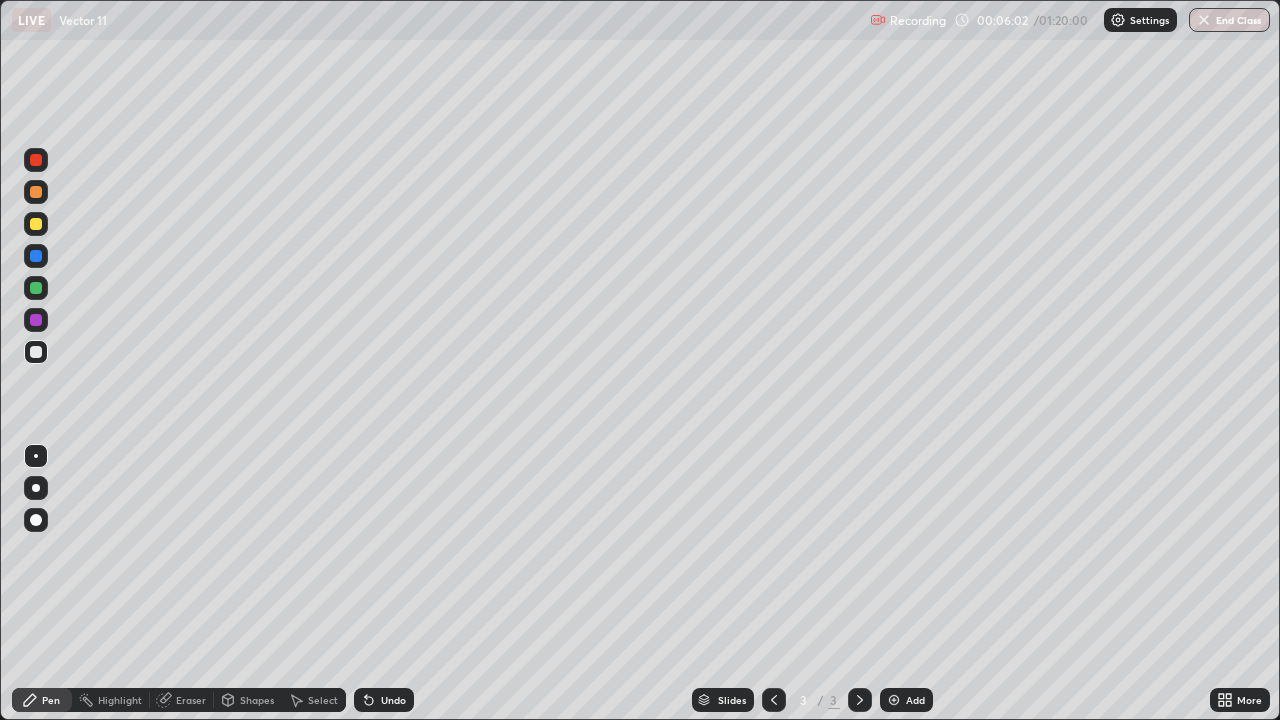 click on "Eraser" at bounding box center (191, 700) 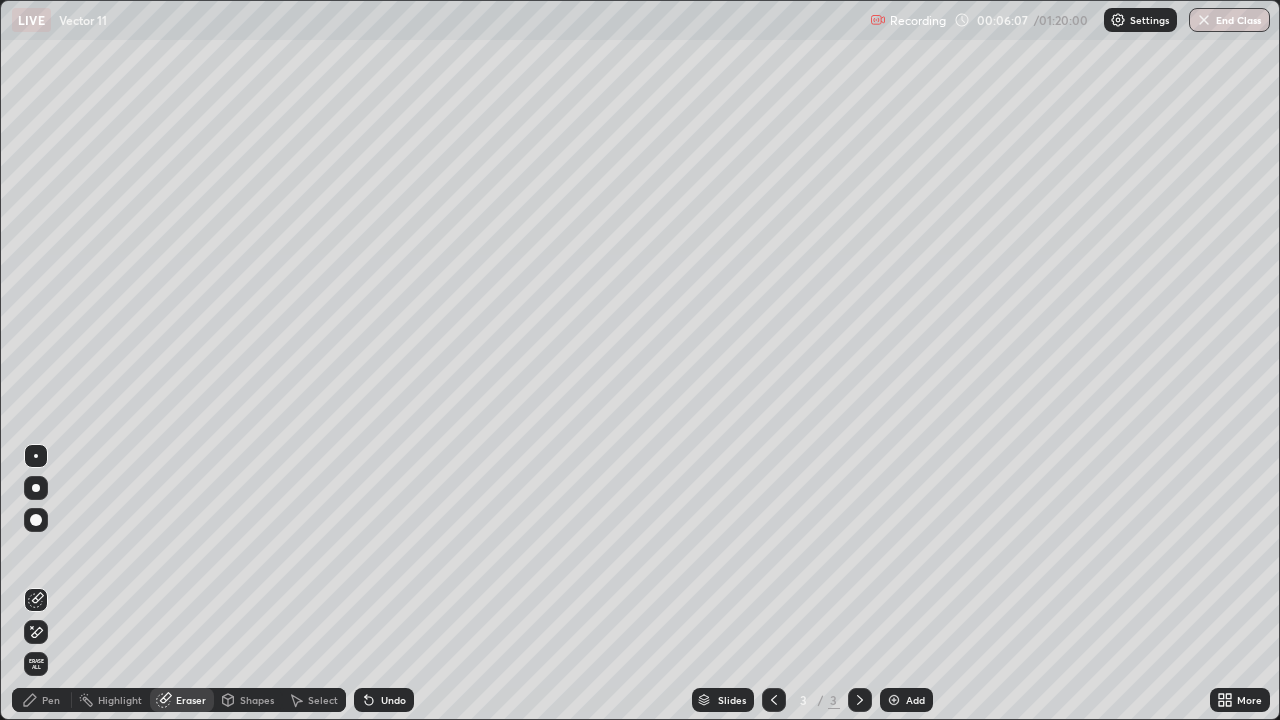 click on "Undo" at bounding box center (393, 700) 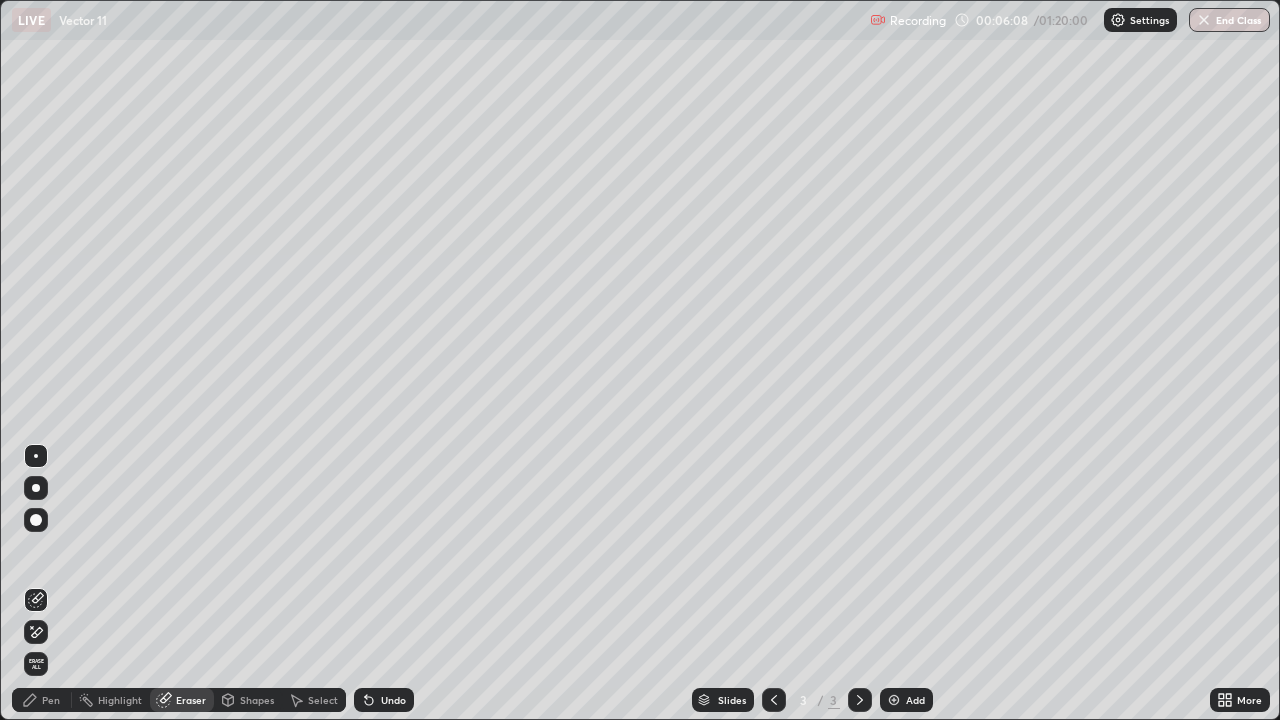 click on "Undo" at bounding box center (393, 700) 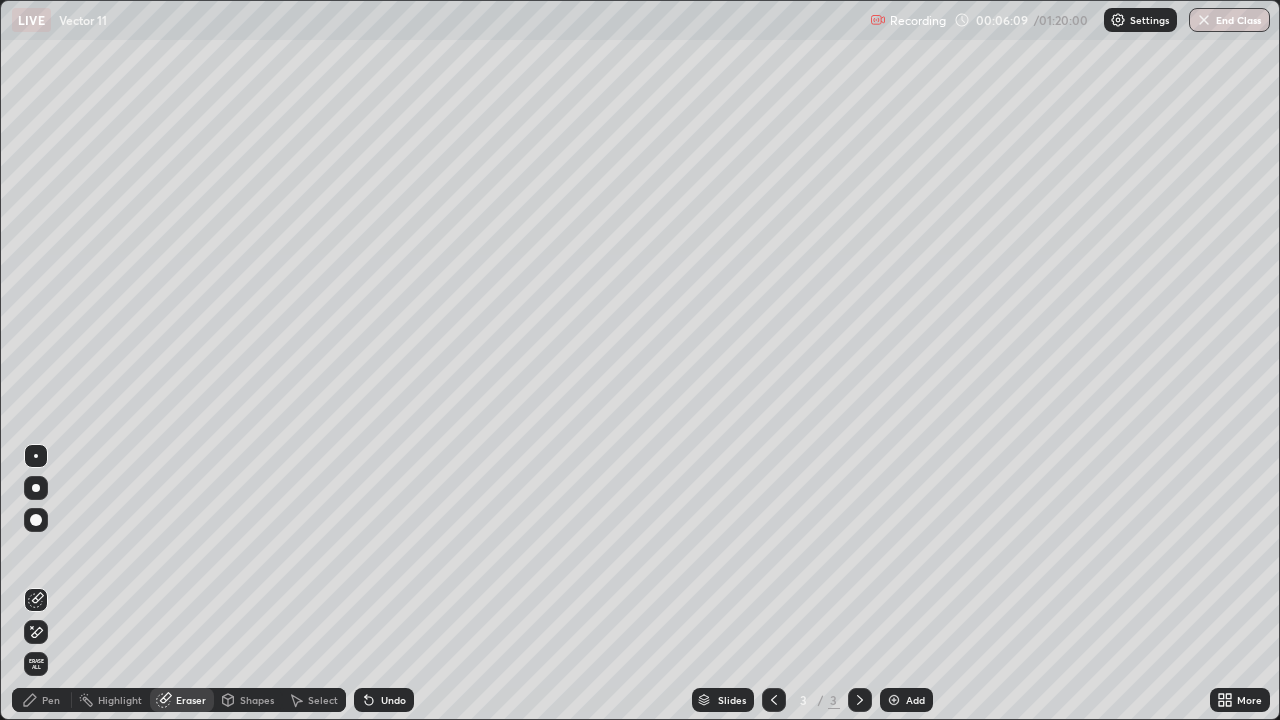 click on "Undo" at bounding box center (393, 700) 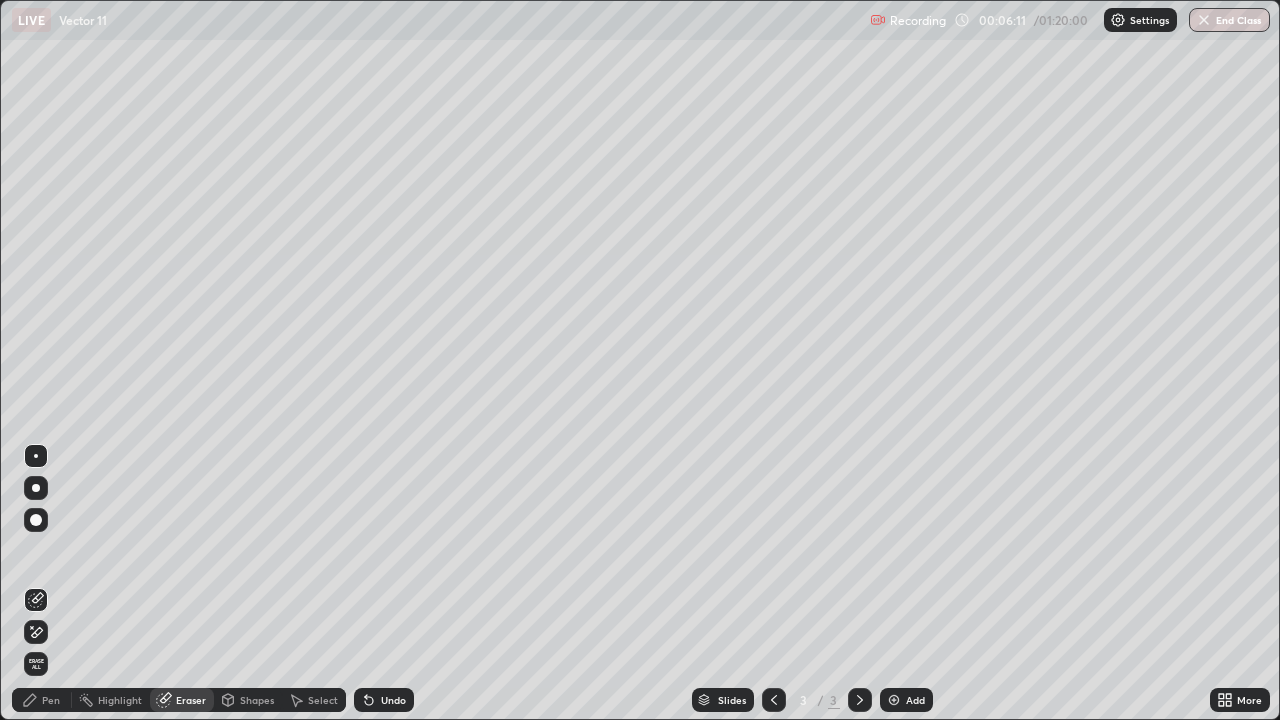click on "Pen" at bounding box center (51, 700) 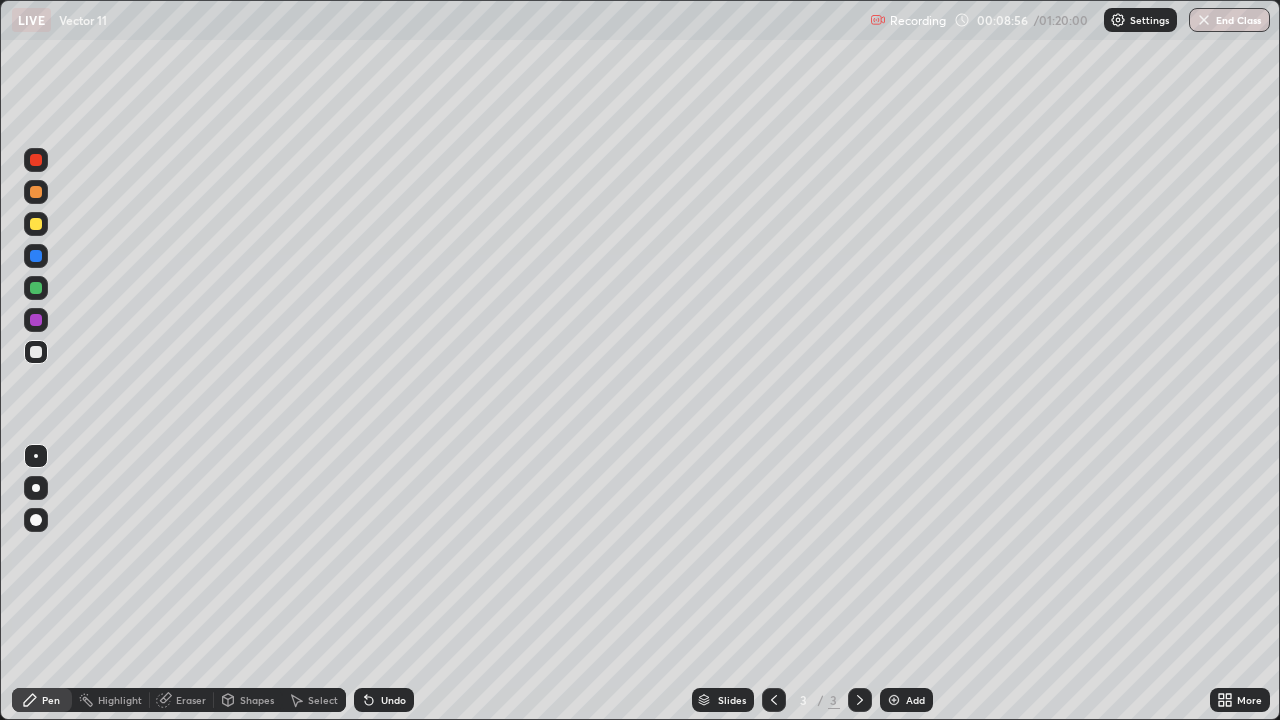 click on "Undo" at bounding box center [393, 700] 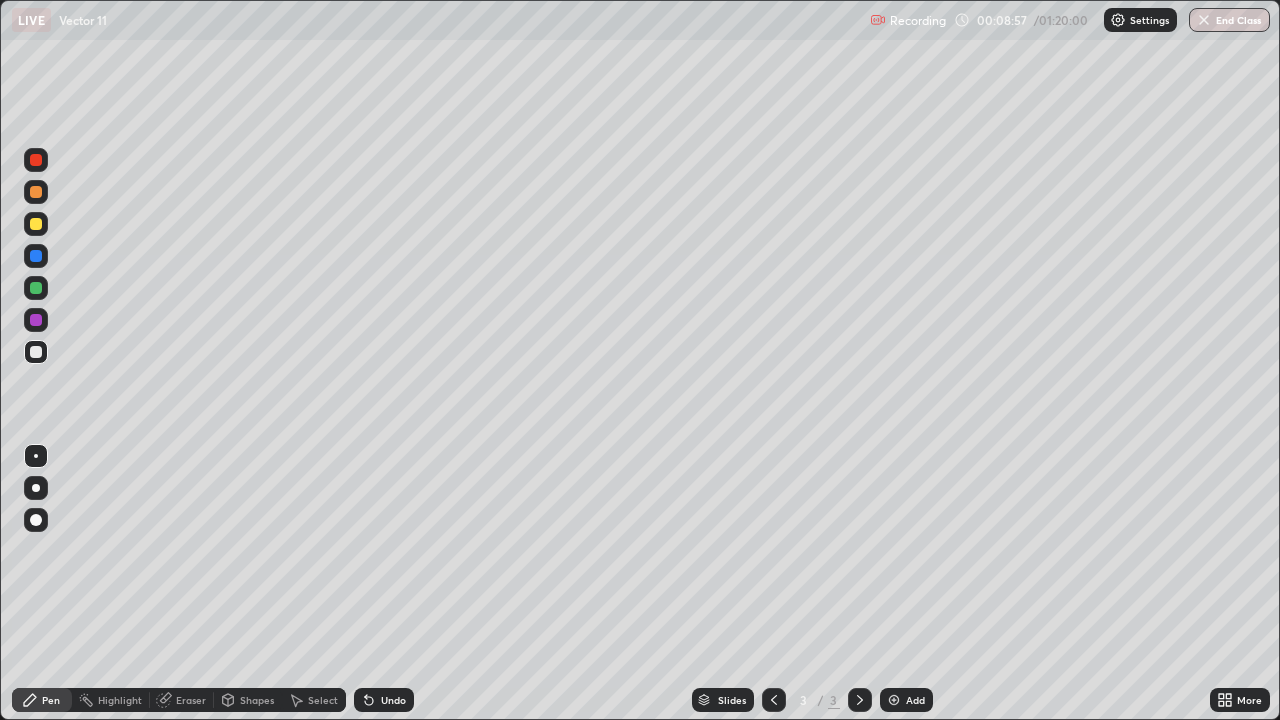 click on "Undo" at bounding box center (393, 700) 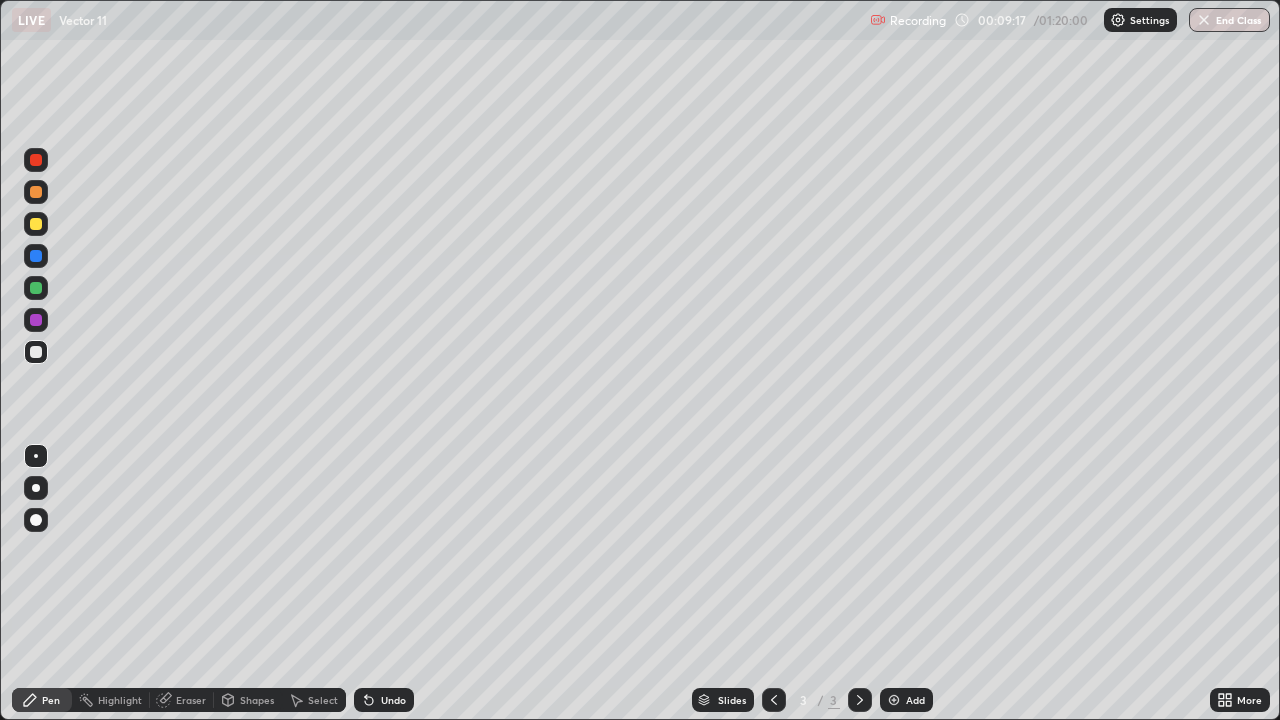 click on "Undo" at bounding box center [393, 700] 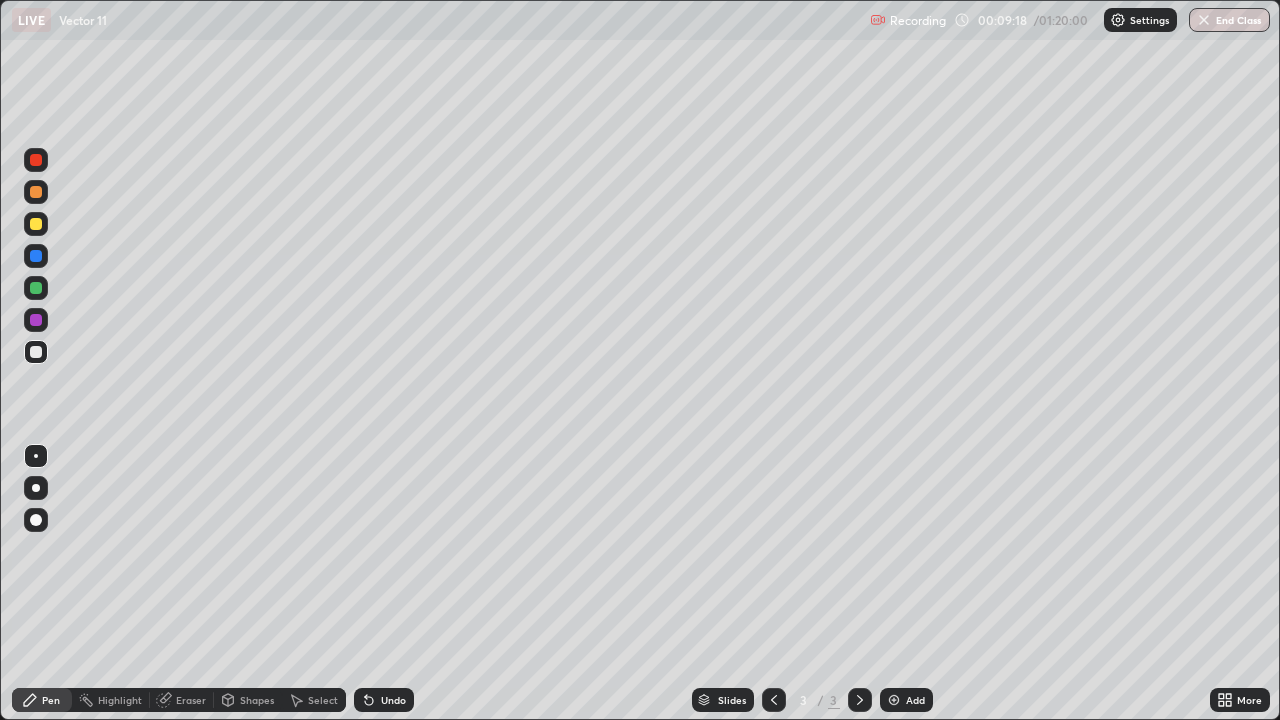 click on "Undo" at bounding box center (384, 700) 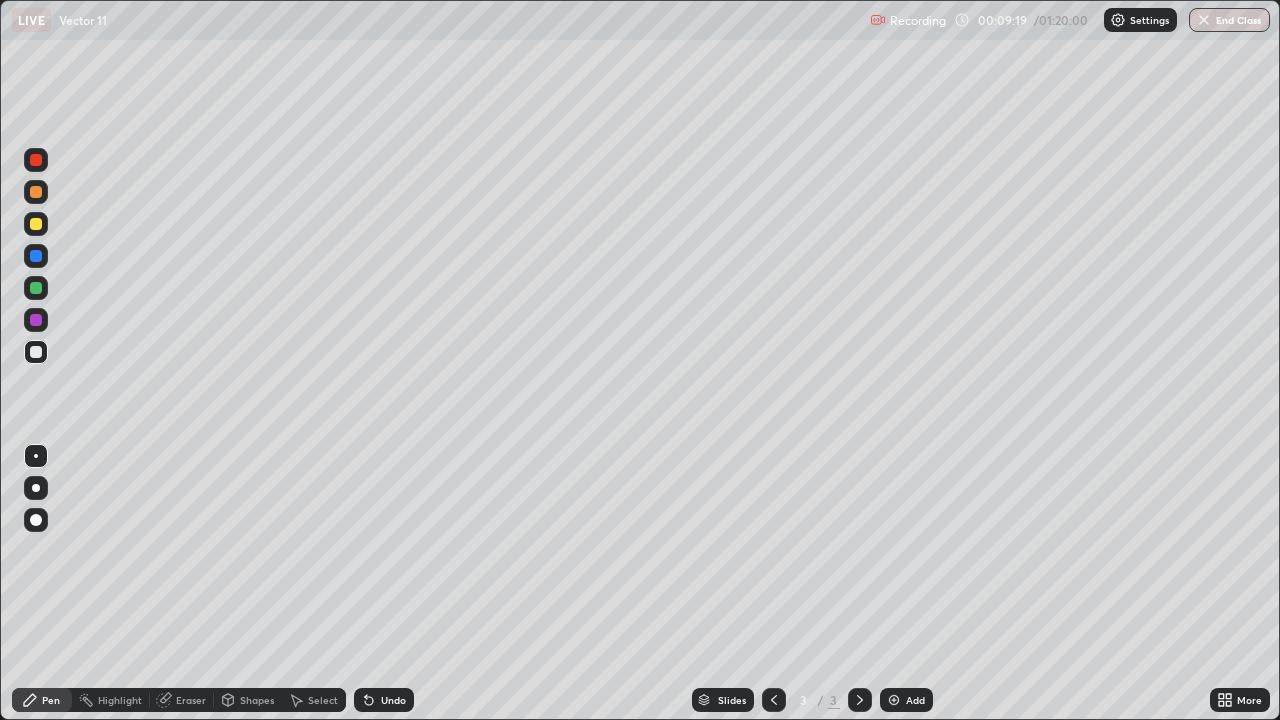 click on "Undo" at bounding box center (384, 700) 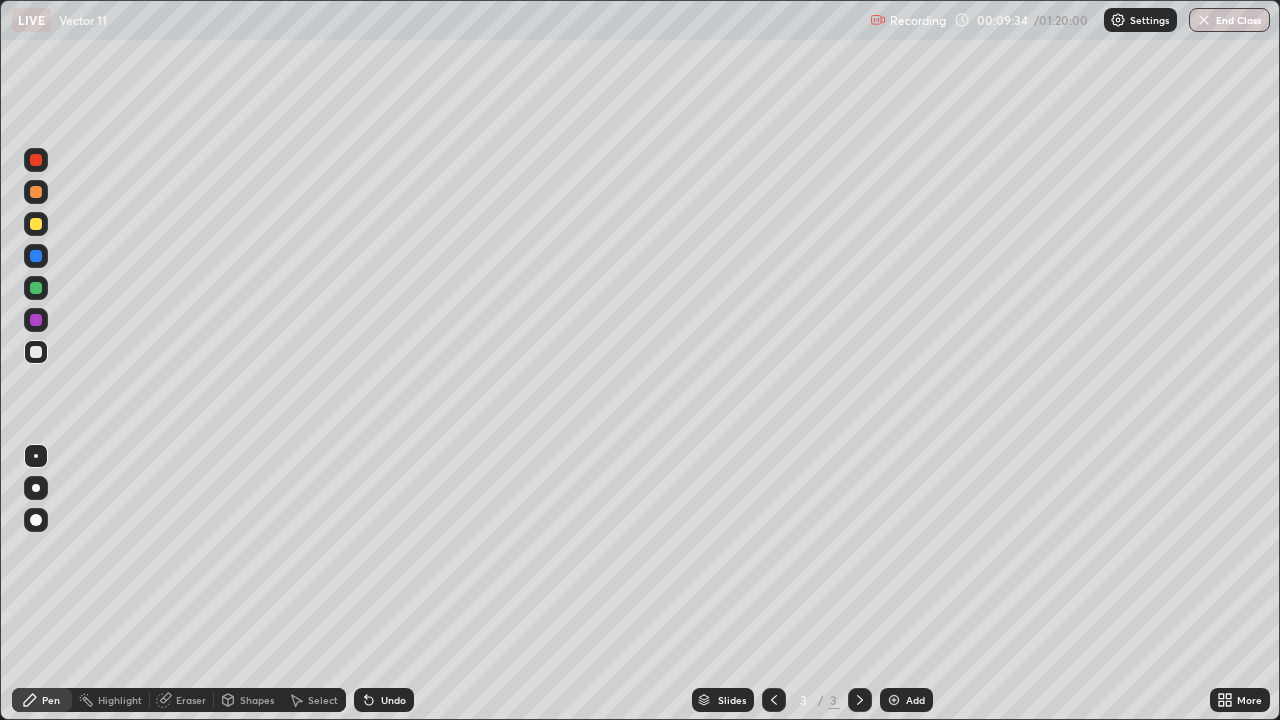 click on "Undo" at bounding box center [393, 700] 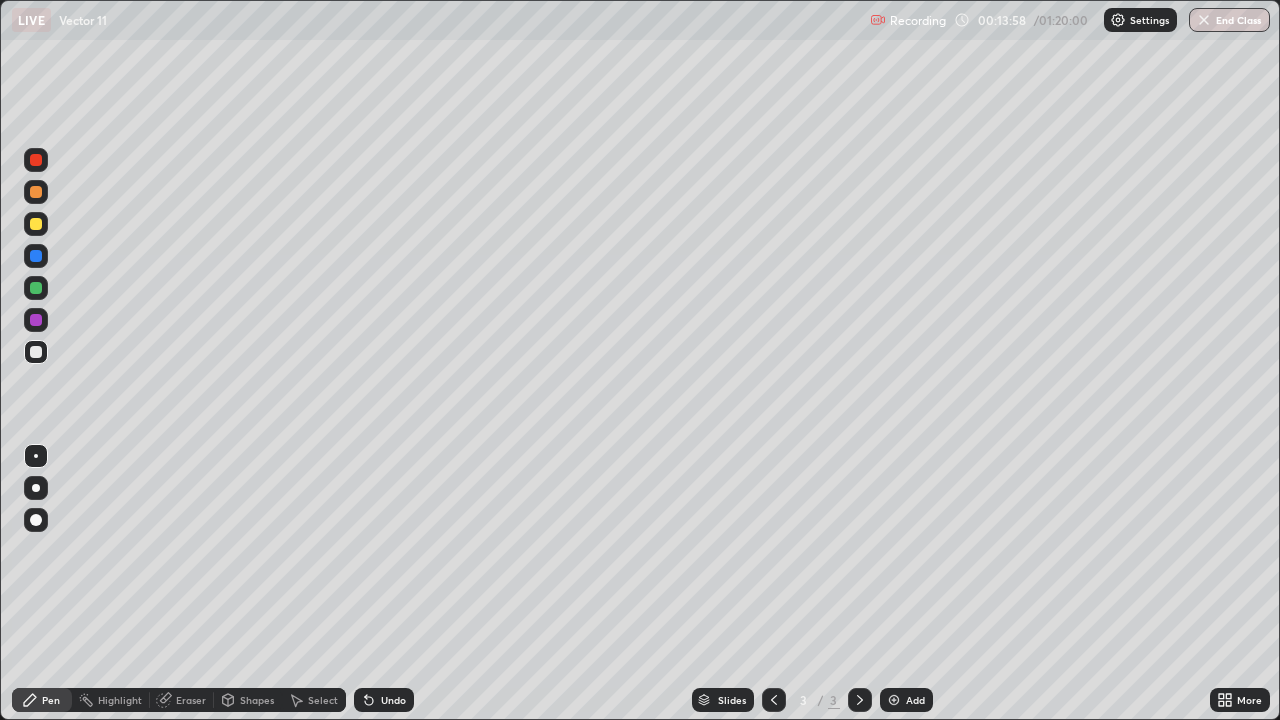 click on "Add" at bounding box center (915, 700) 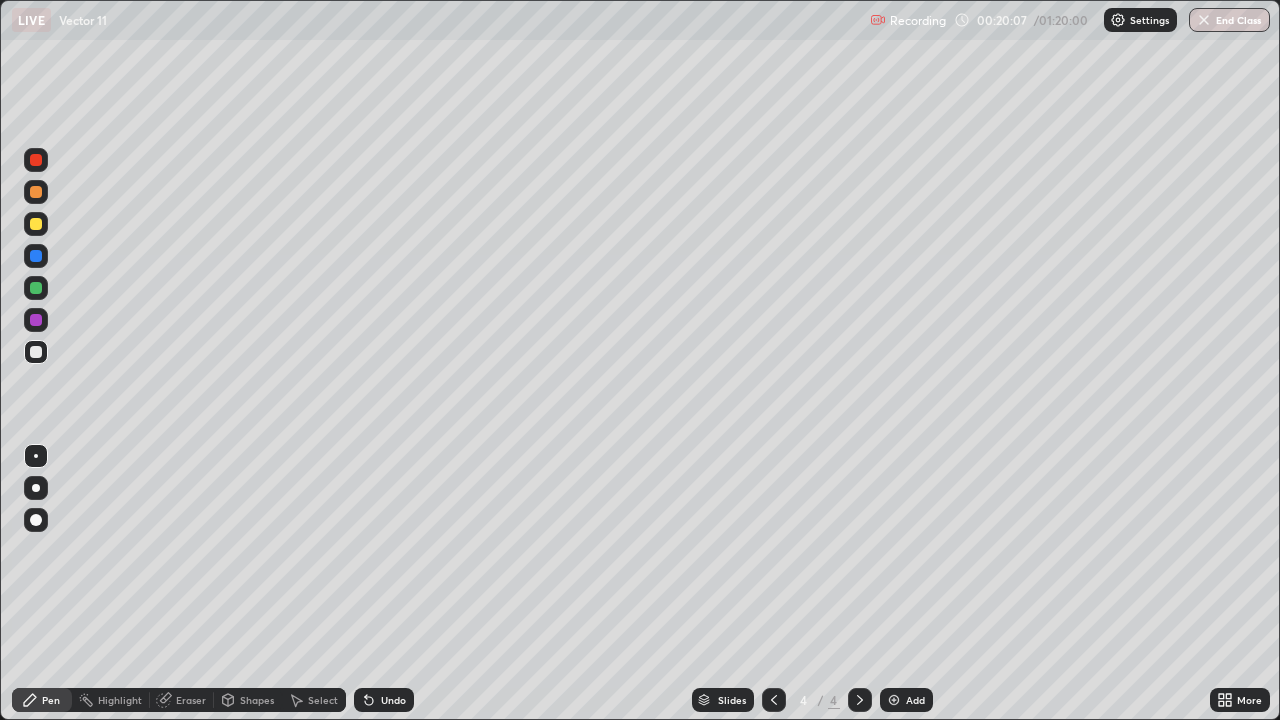 click 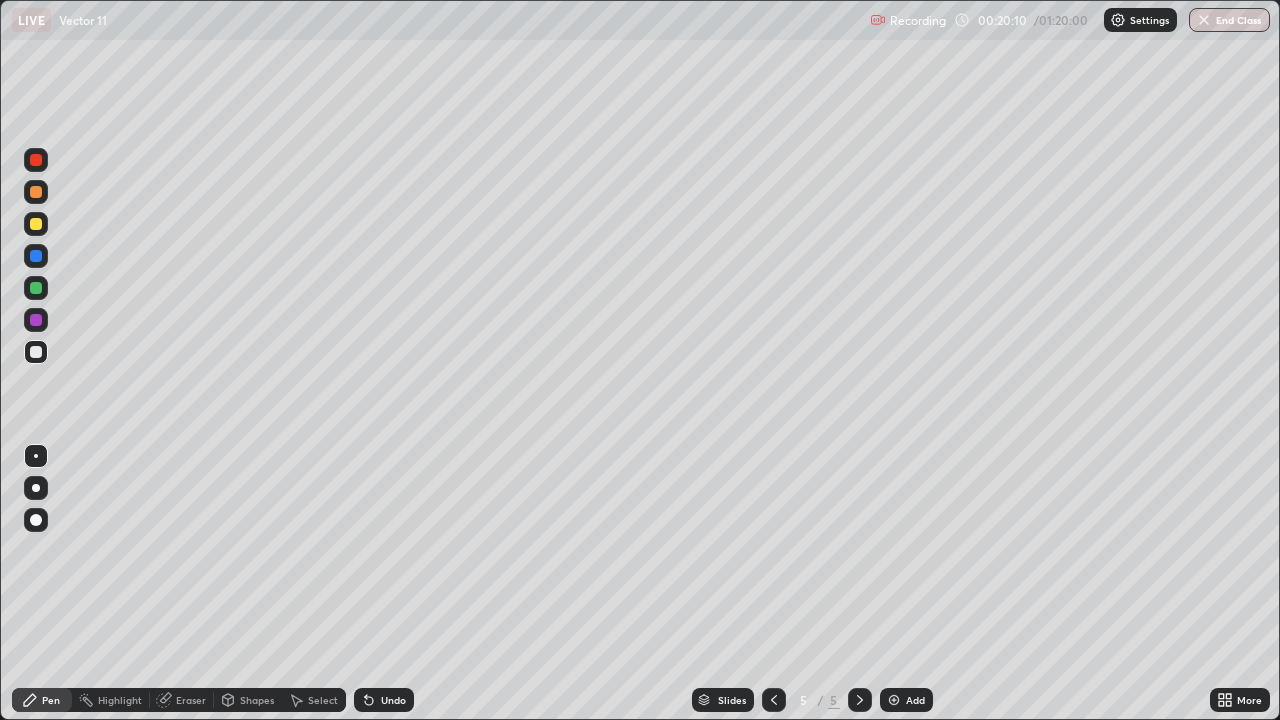click at bounding box center [36, 192] 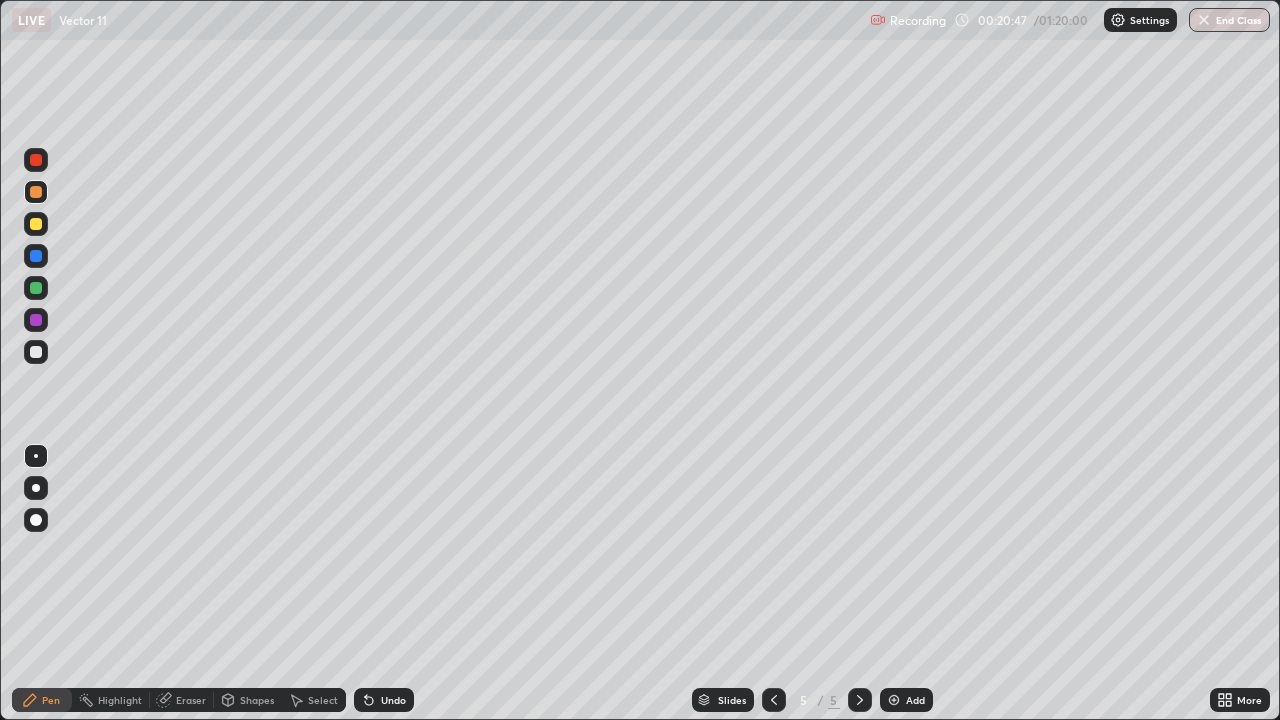 click on "Undo" at bounding box center [393, 700] 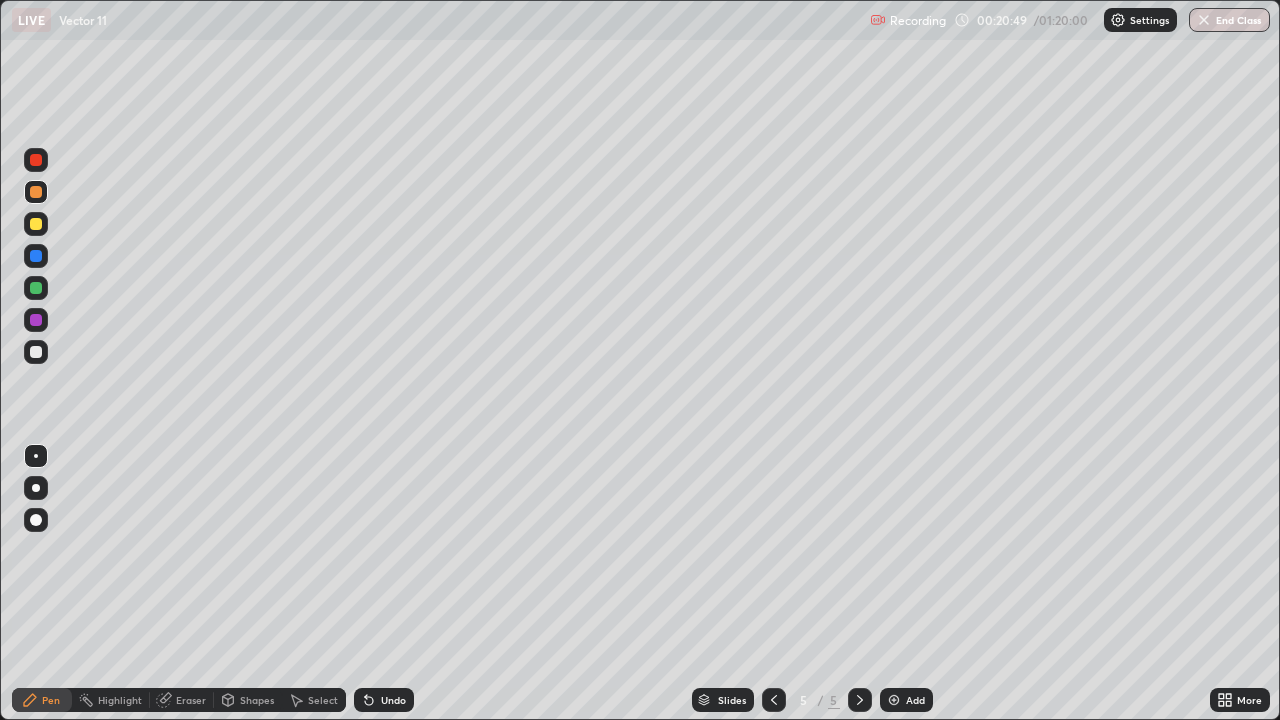 click on "Undo" at bounding box center (393, 700) 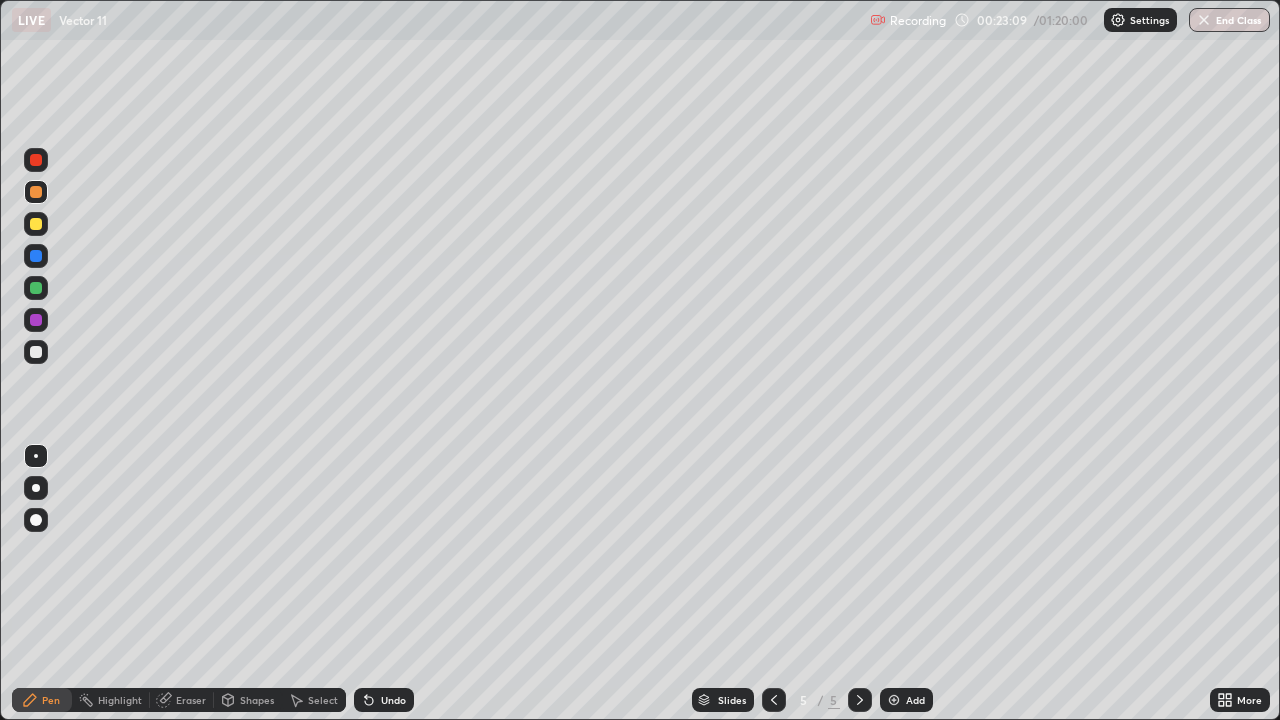 click on "Undo" at bounding box center [384, 700] 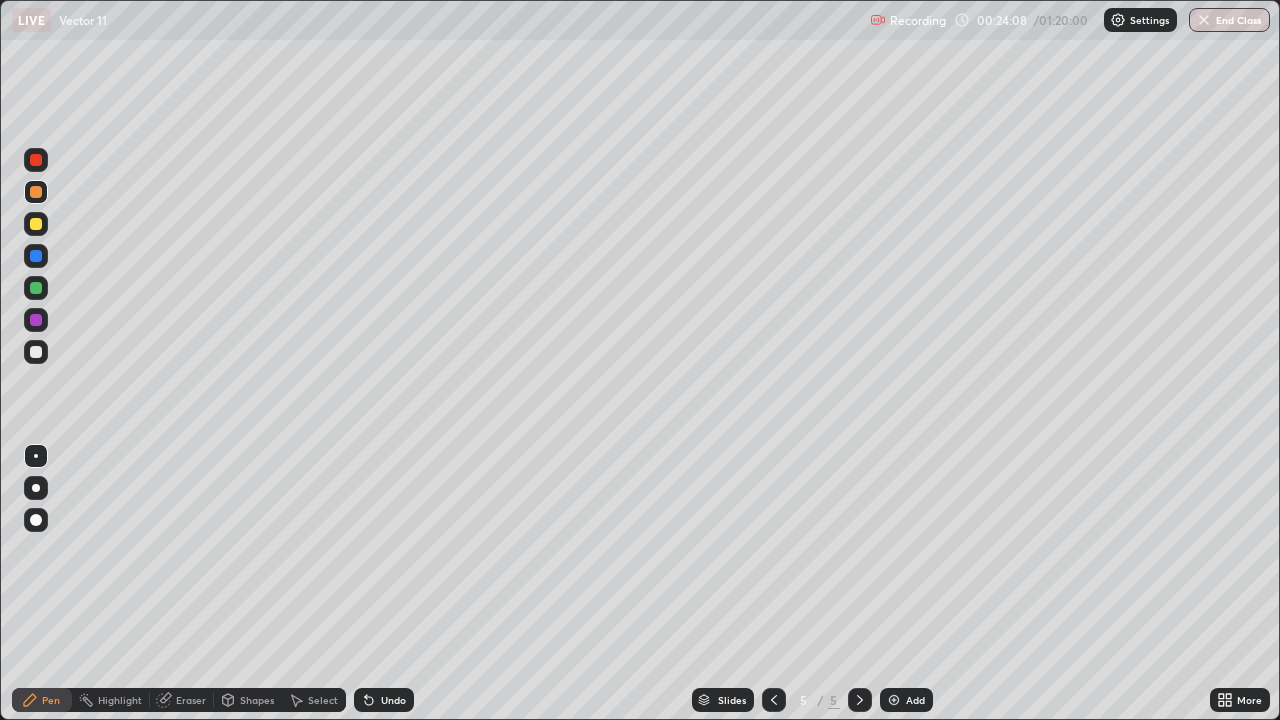 click on "Eraser" at bounding box center (191, 700) 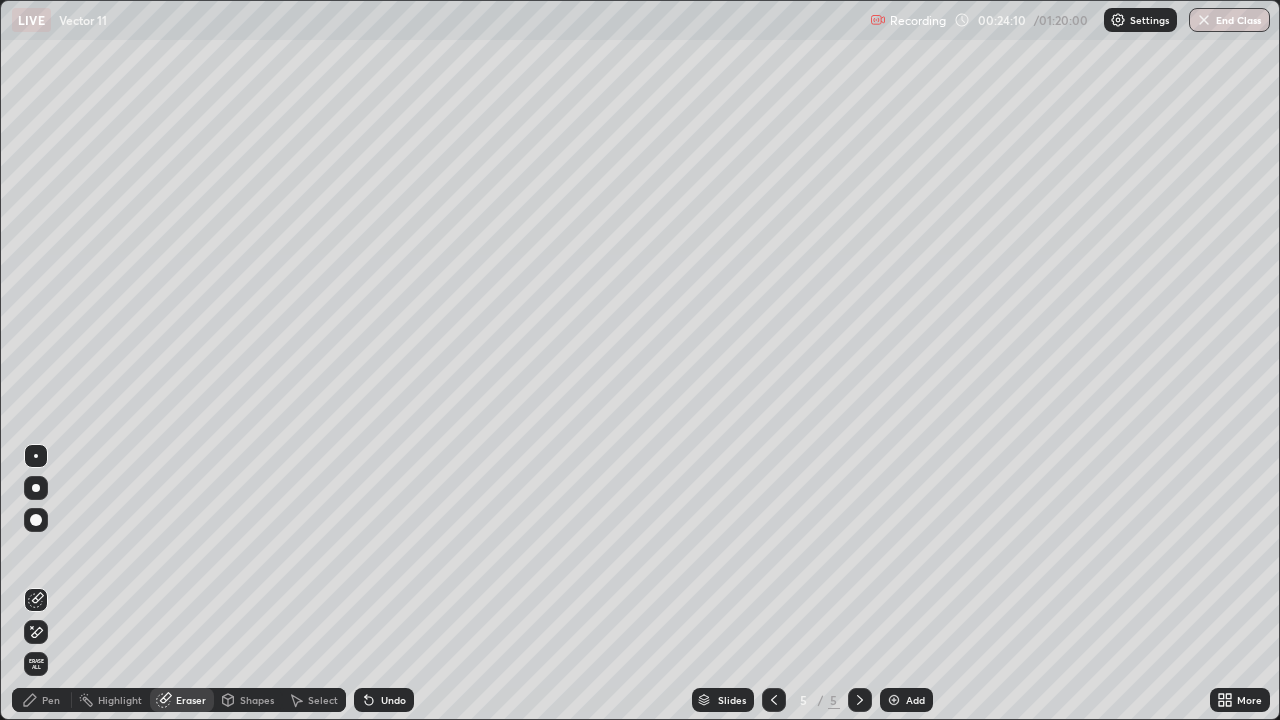 click on "Pen" at bounding box center [51, 700] 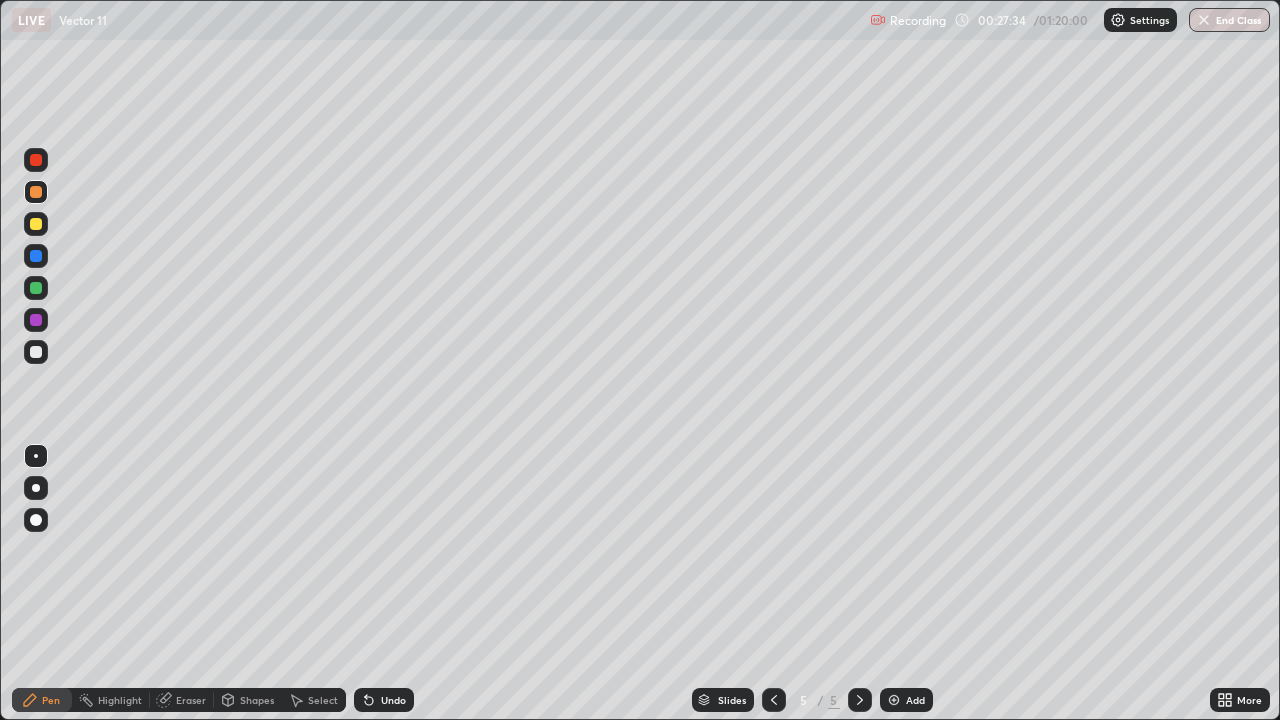 click at bounding box center [894, 700] 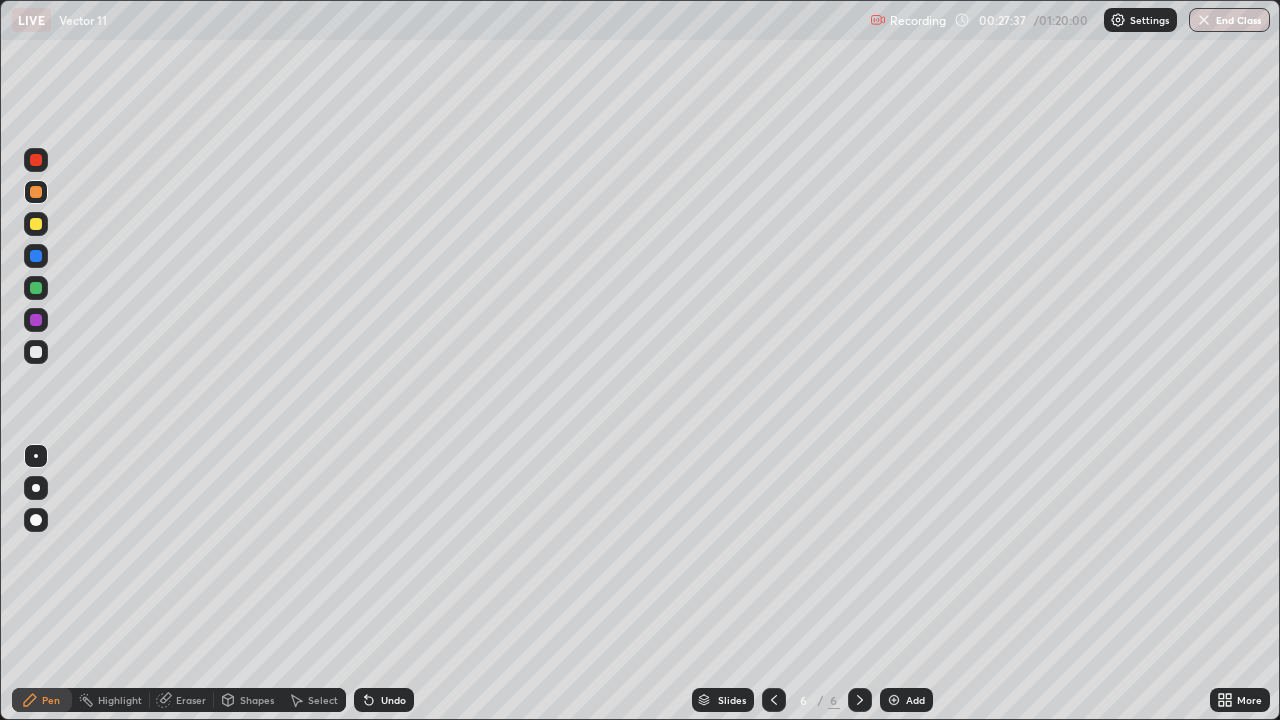 click 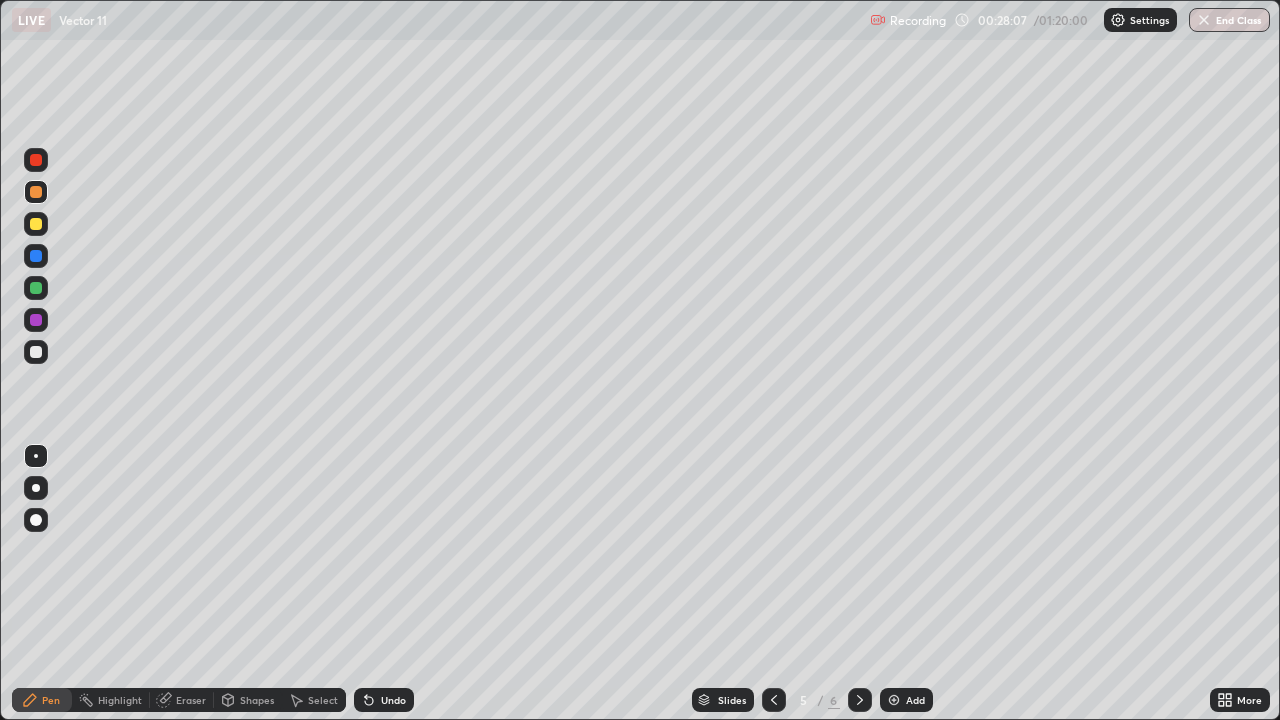 click 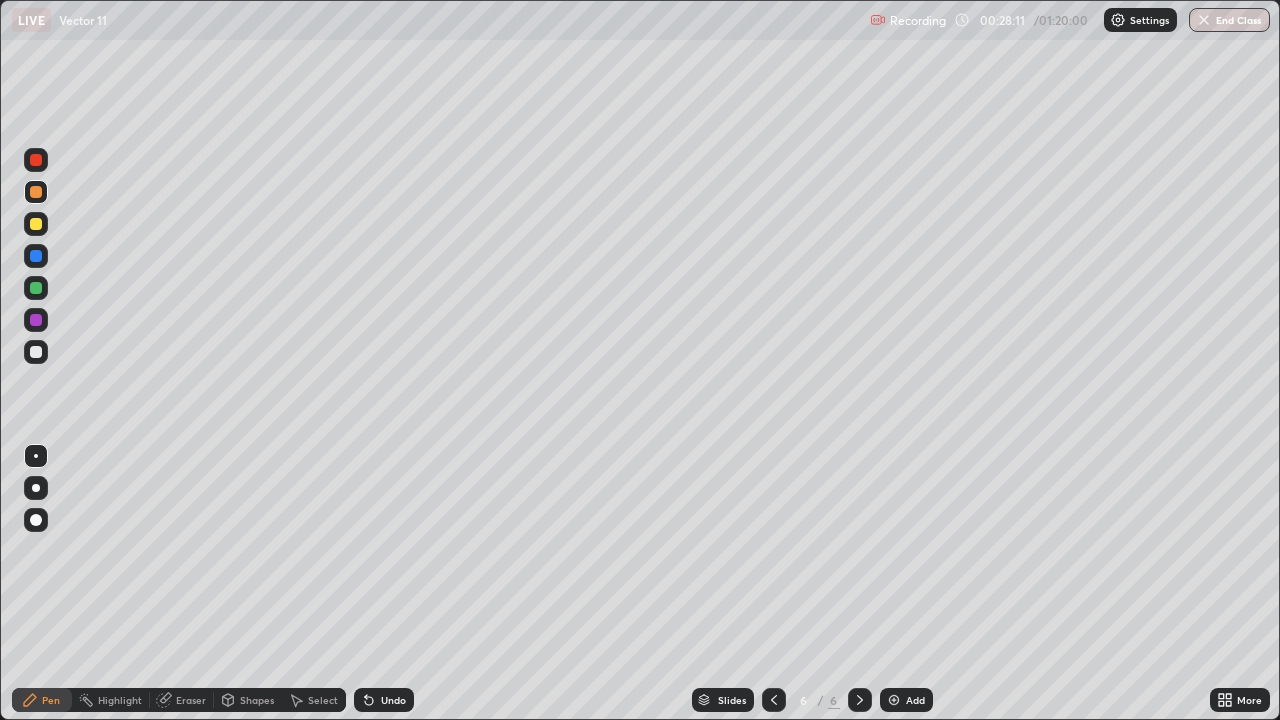 click 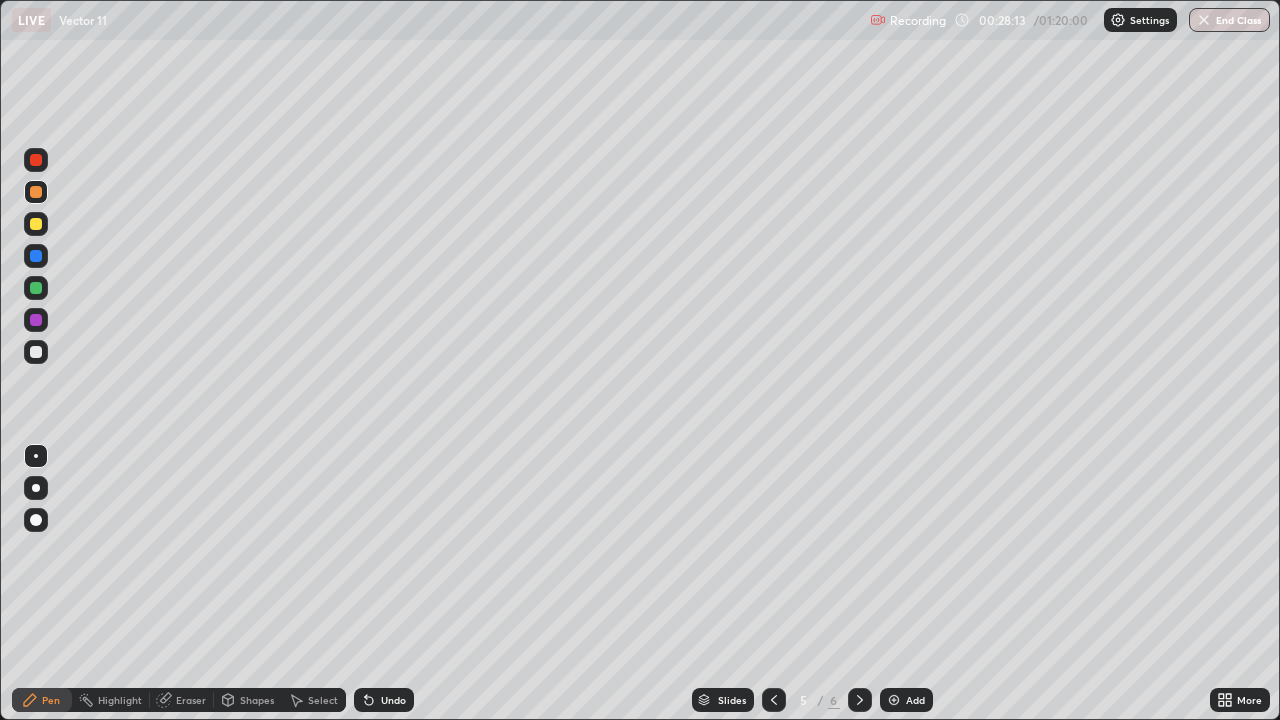 click 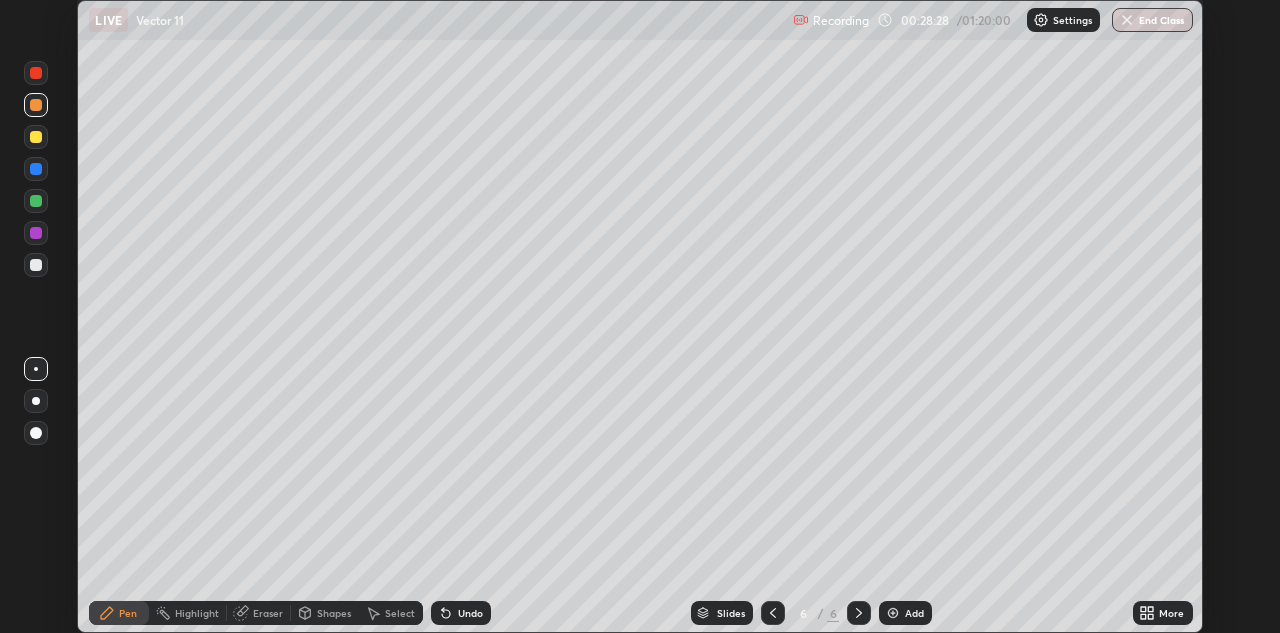 scroll, scrollTop: 633, scrollLeft: 1280, axis: both 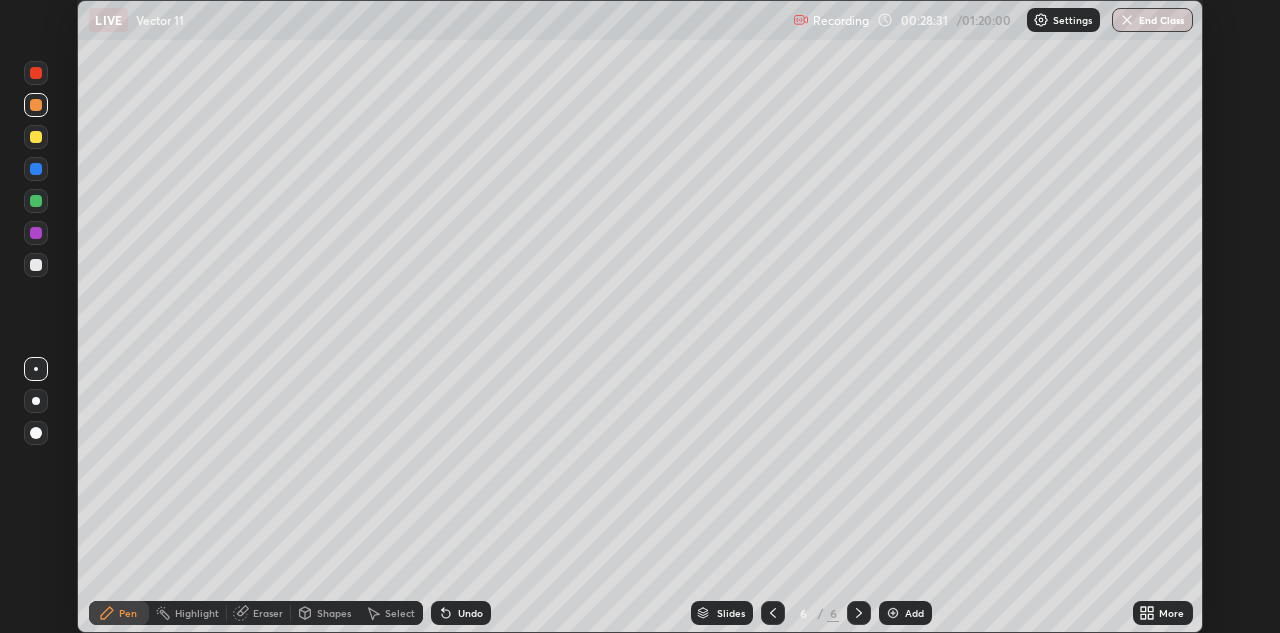 click 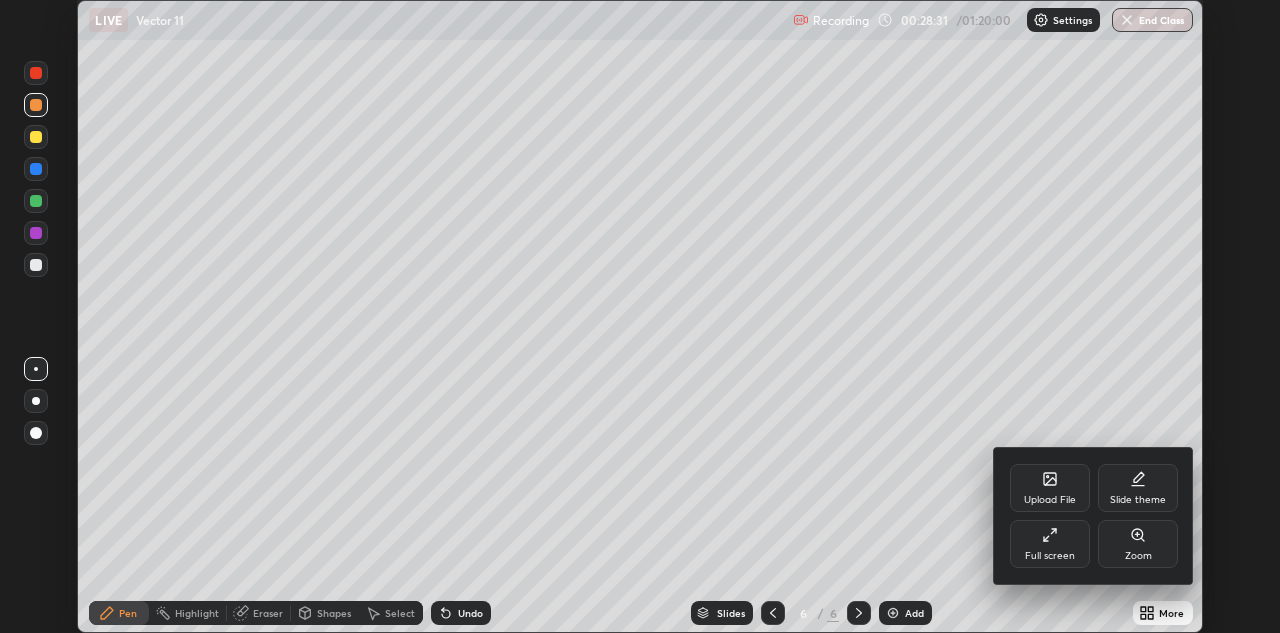 click on "Full screen" at bounding box center (1050, 556) 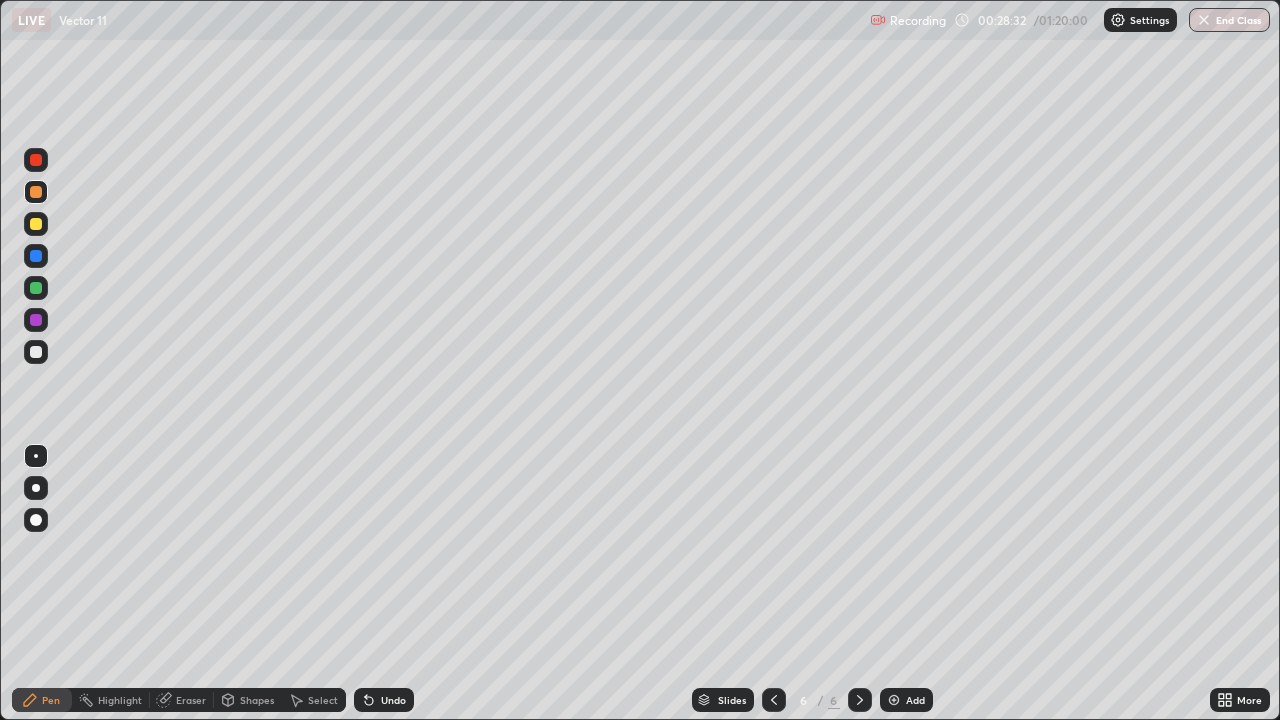 scroll, scrollTop: 99280, scrollLeft: 98720, axis: both 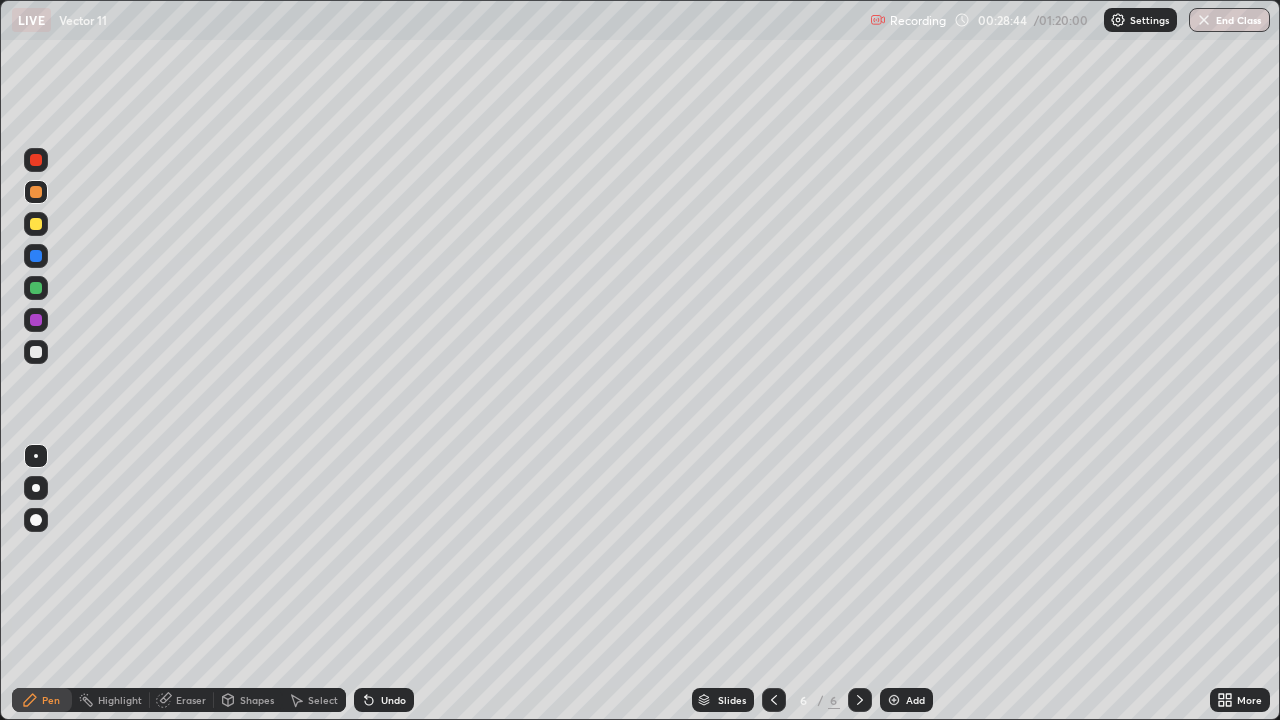 click on "Undo" at bounding box center (384, 700) 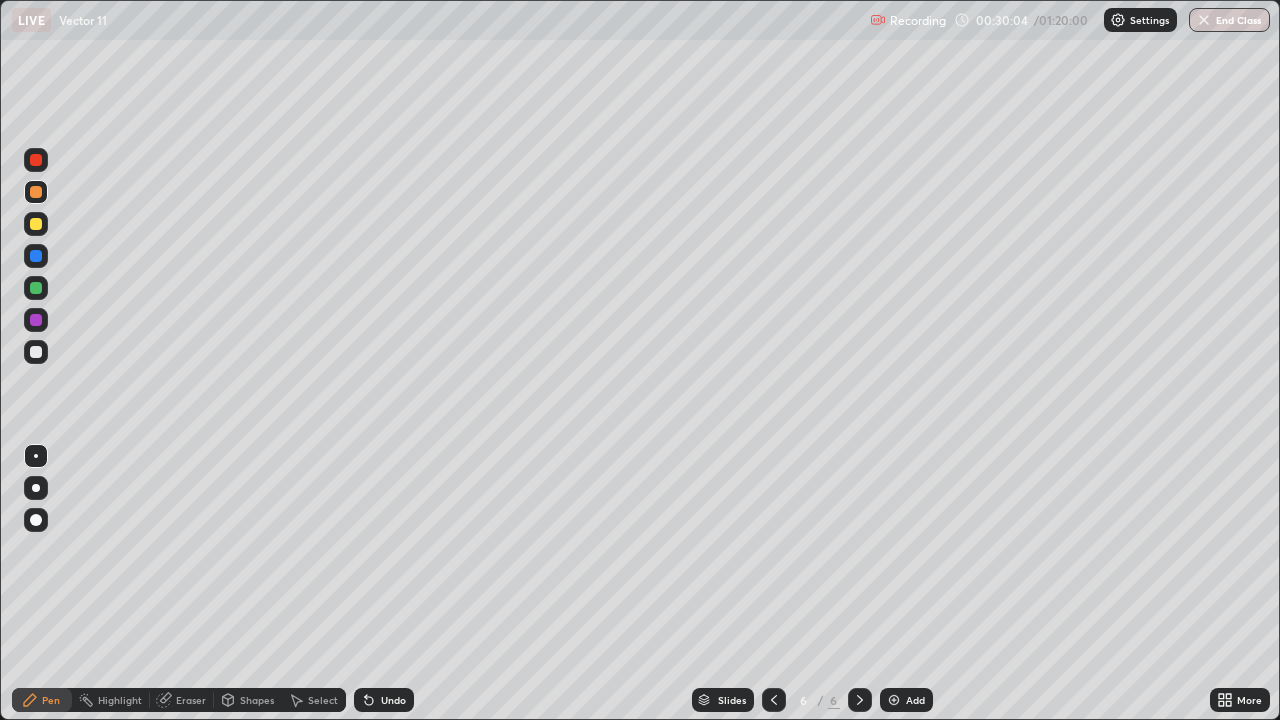 click on "Undo" at bounding box center [393, 700] 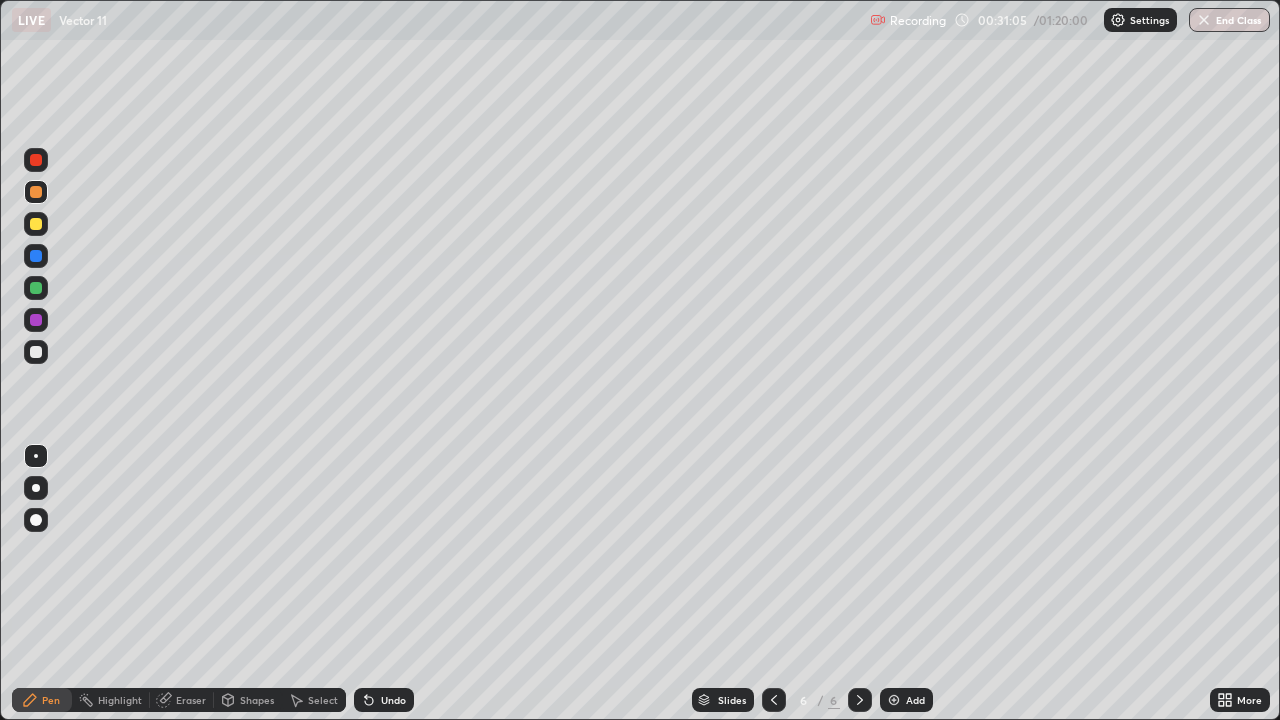 click on "Undo" at bounding box center [393, 700] 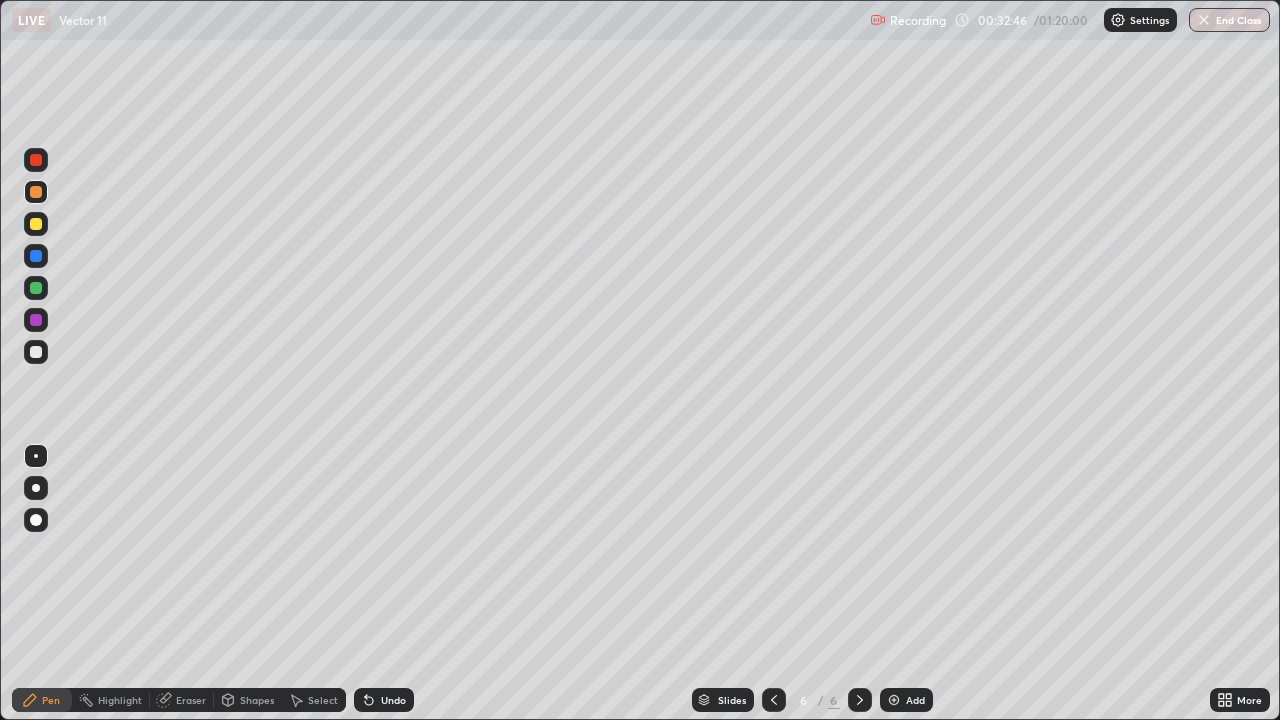 click at bounding box center (894, 700) 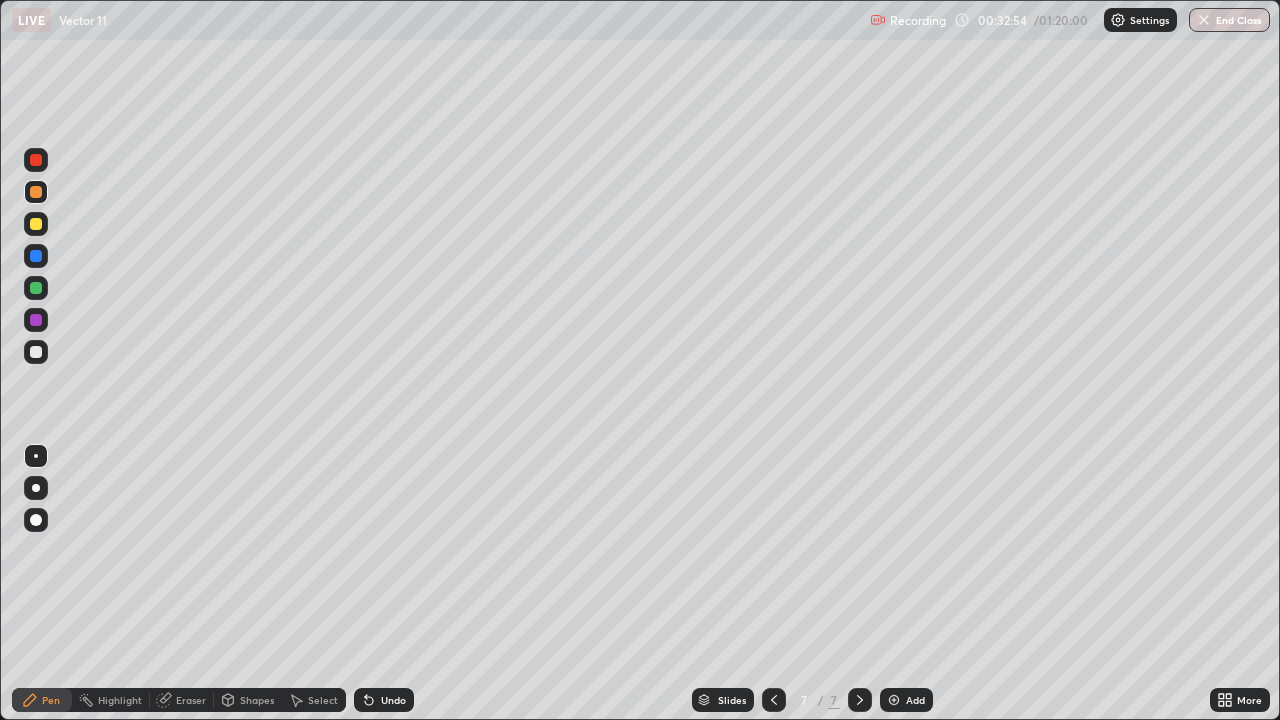 click at bounding box center (36, 352) 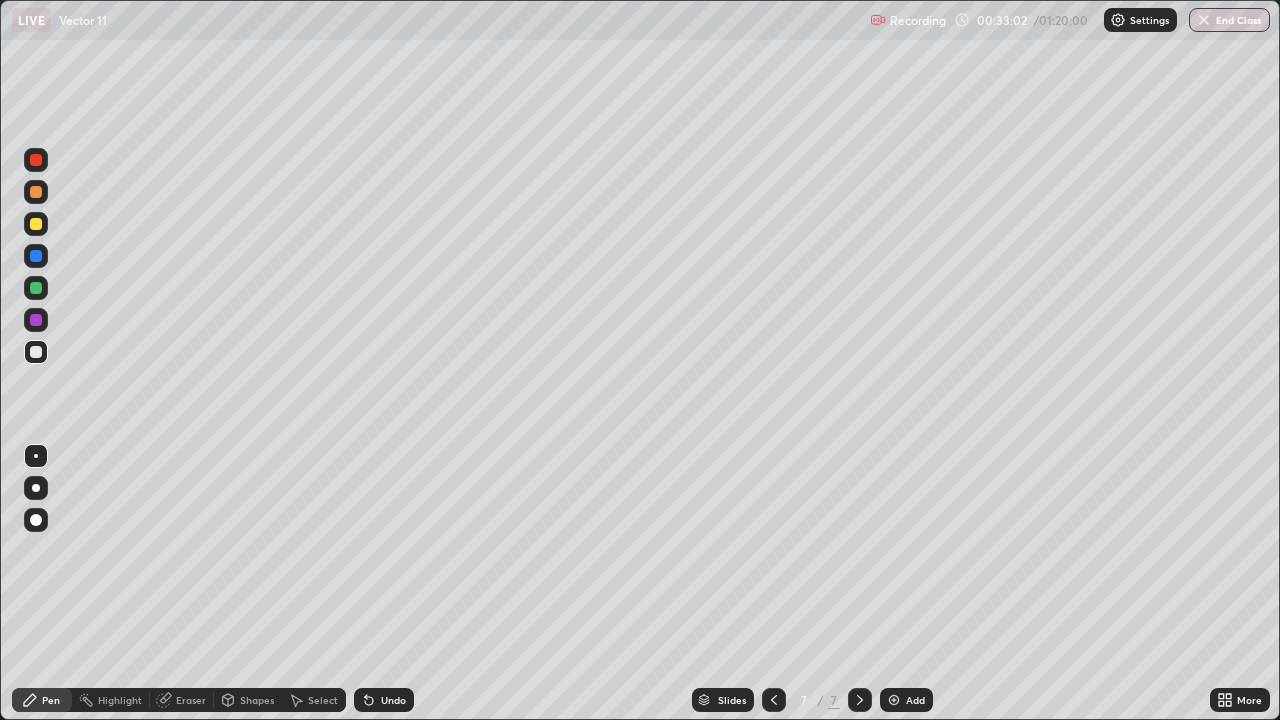 click on "Undo" at bounding box center (393, 700) 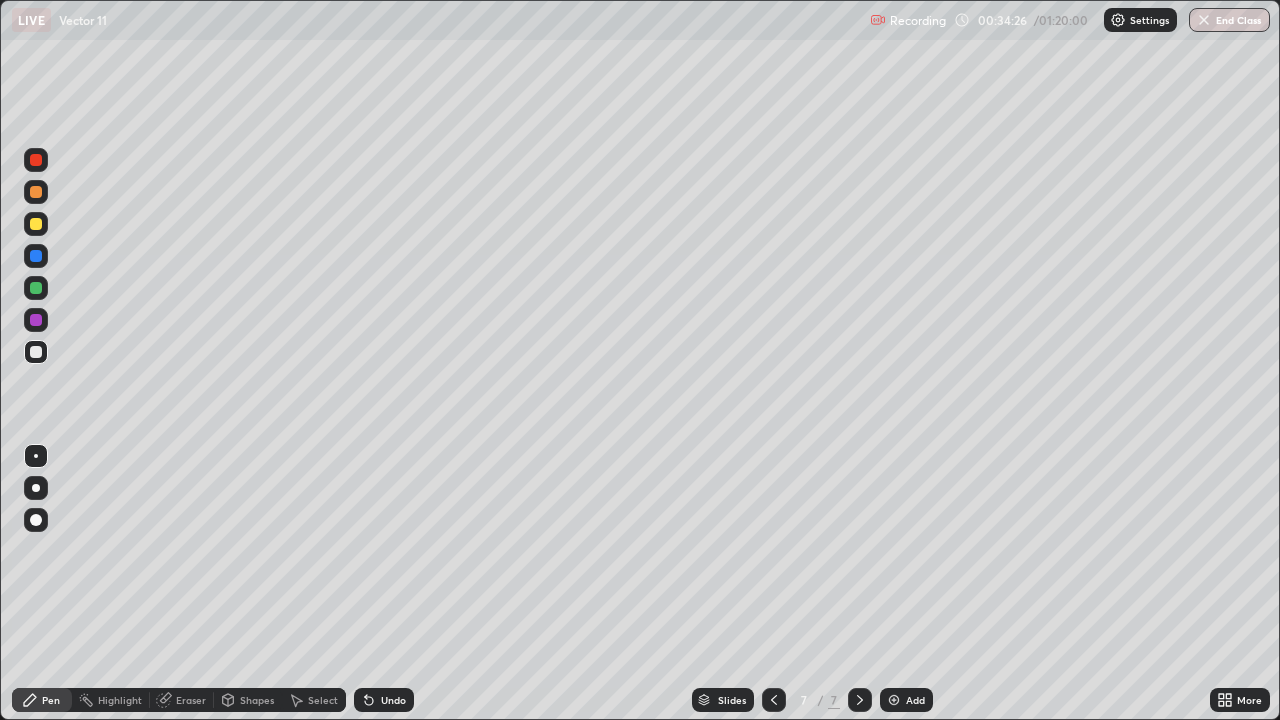 click 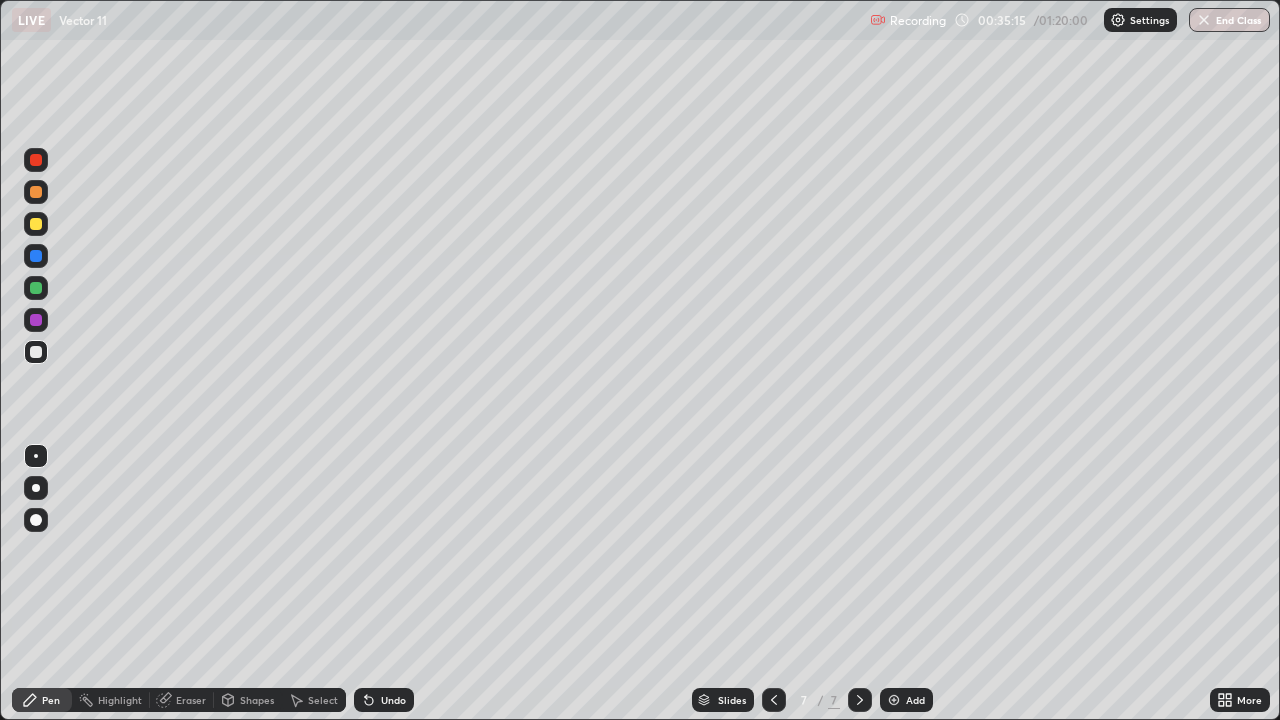 click on "Undo" at bounding box center [393, 700] 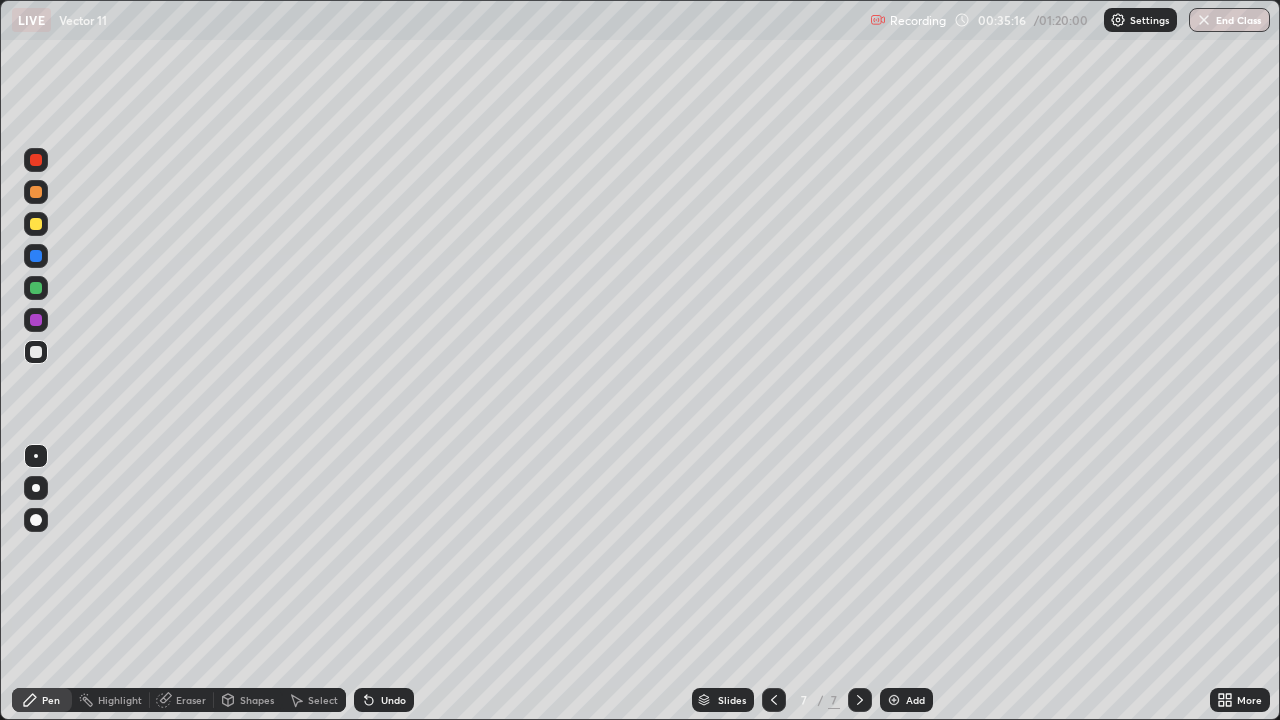 click on "Undo" at bounding box center (393, 700) 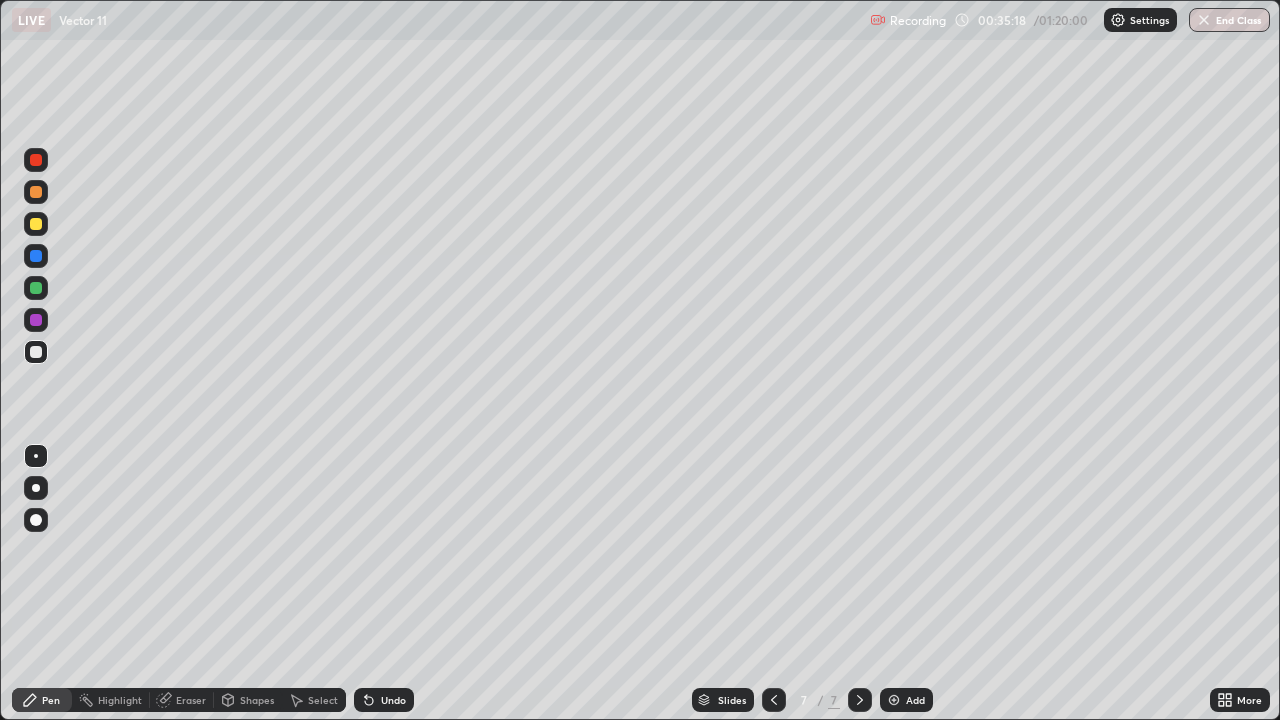 click on "Undo" at bounding box center [393, 700] 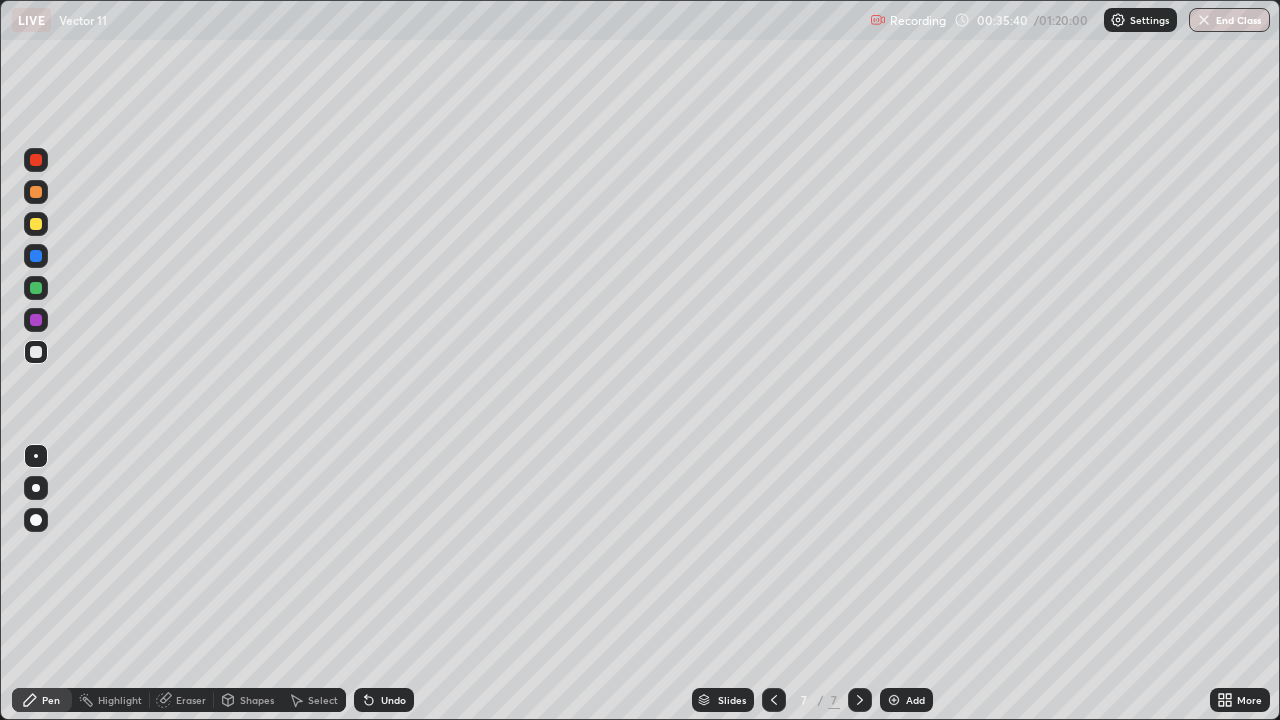 click on "Undo" at bounding box center [393, 700] 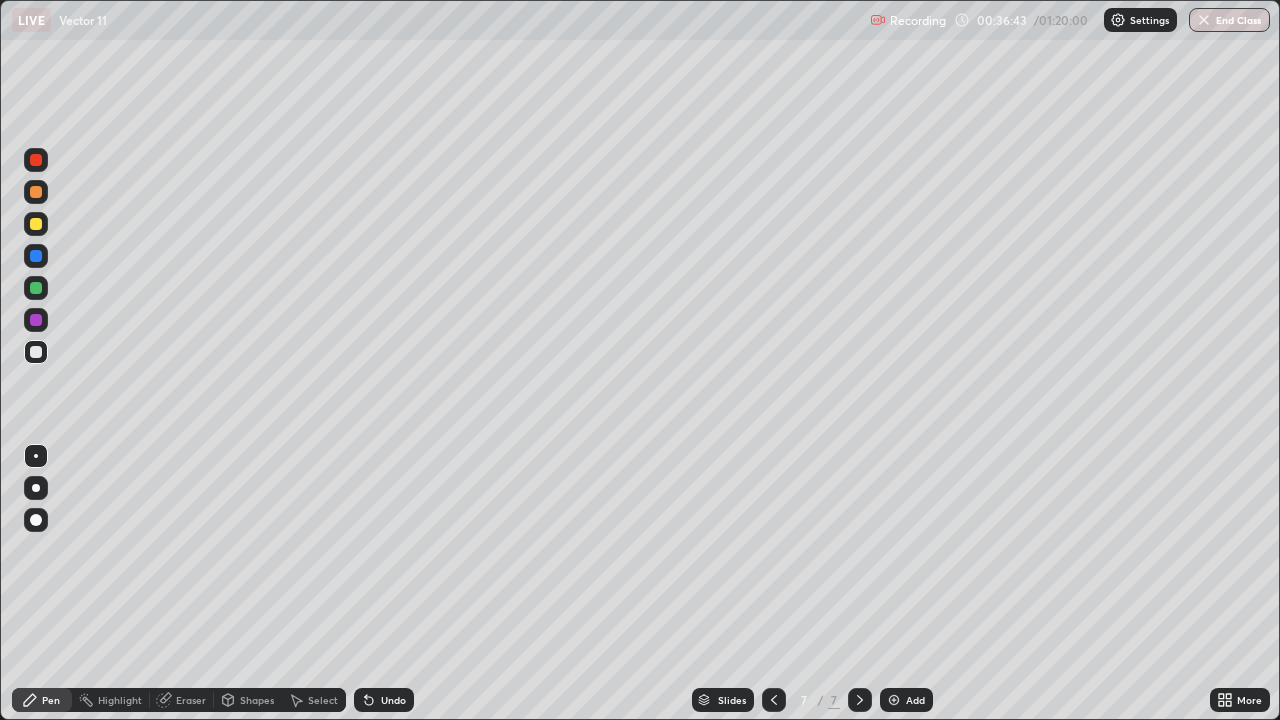 click on "Undo" at bounding box center [393, 700] 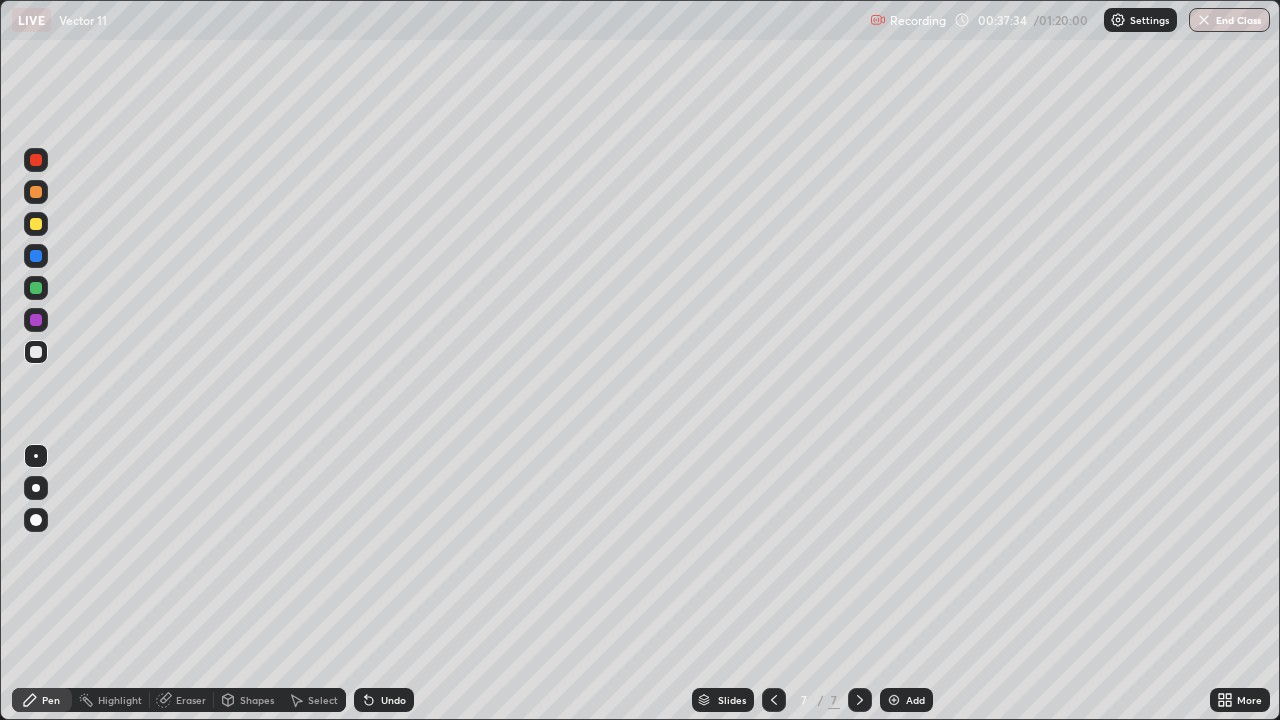 click at bounding box center [36, 224] 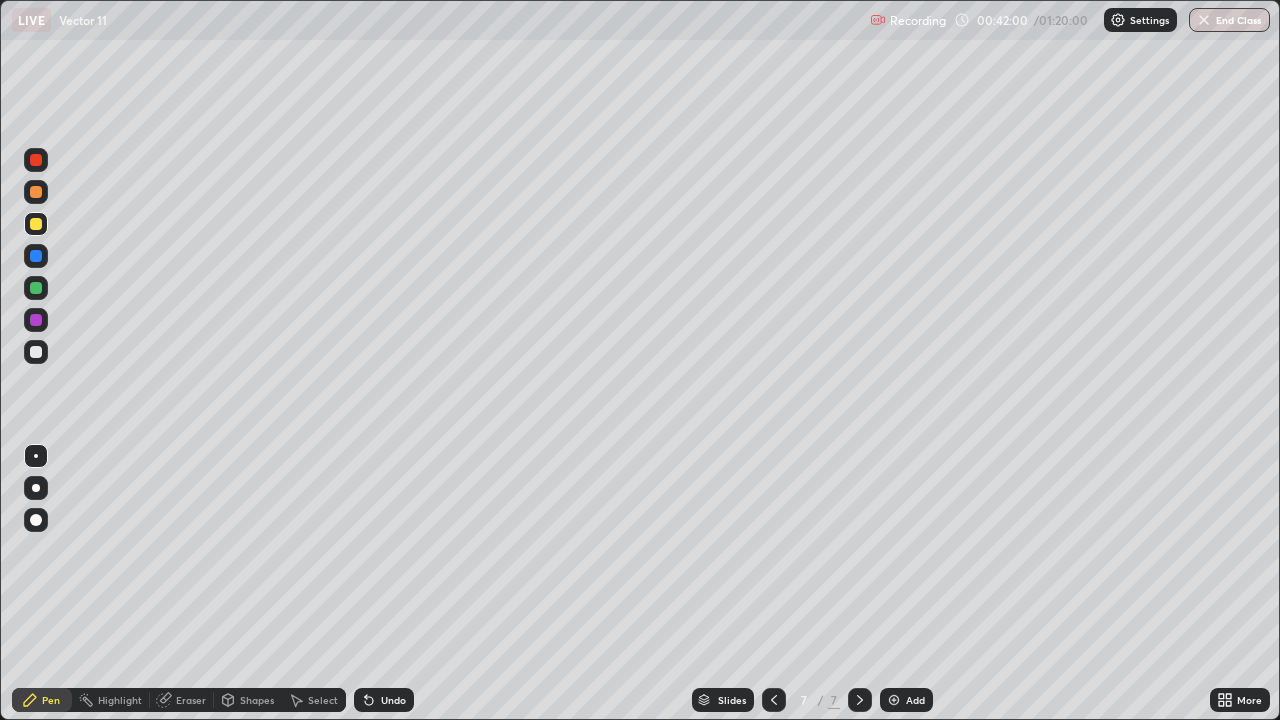 click 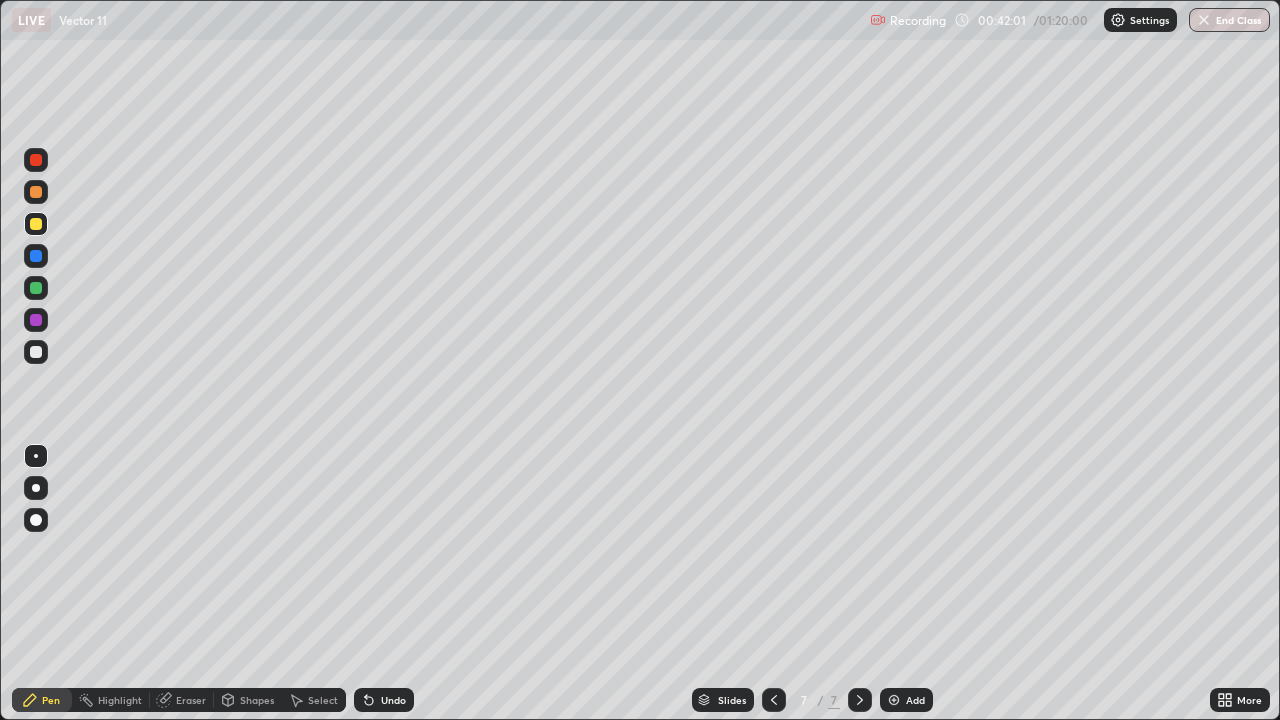 click at bounding box center [894, 700] 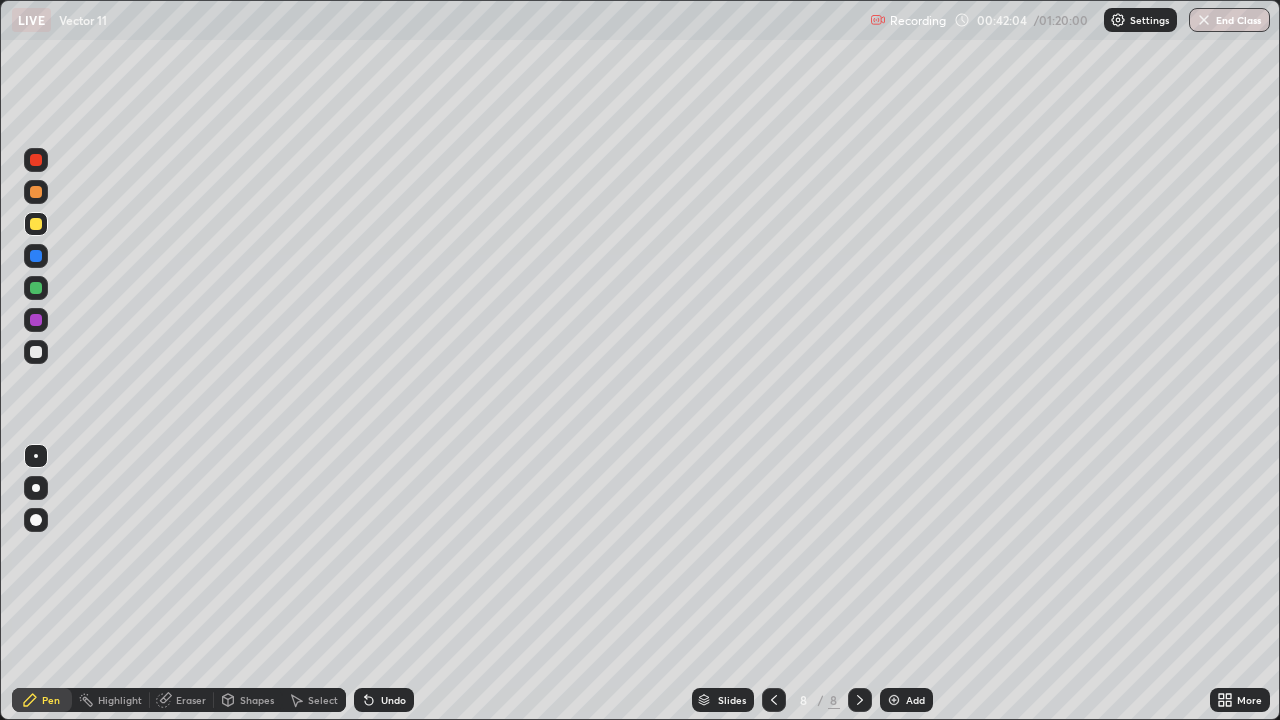 click 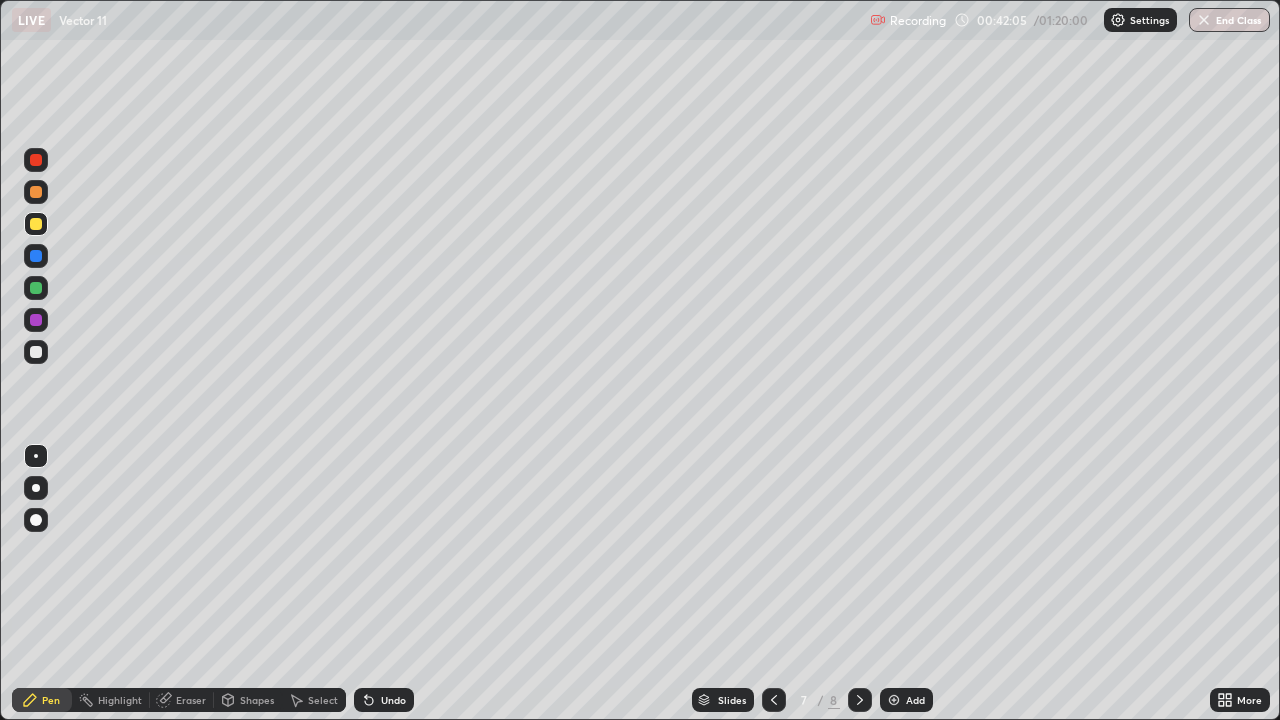 click at bounding box center [860, 700] 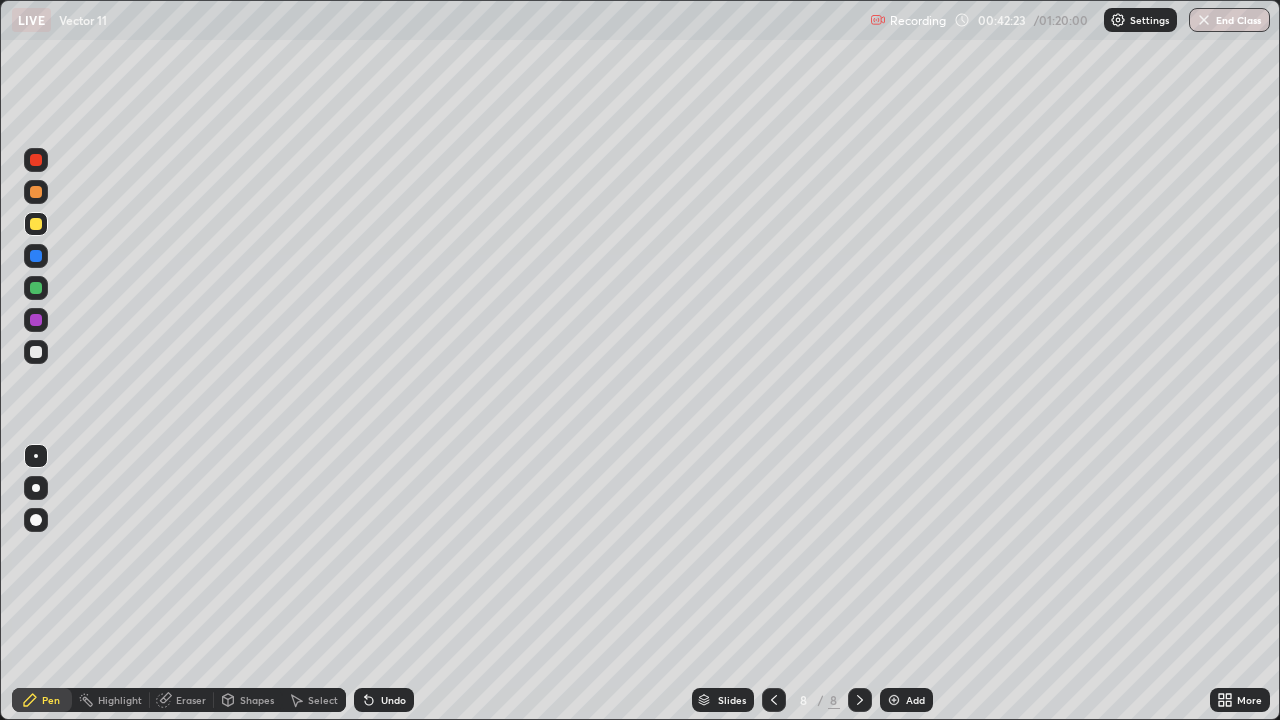 click on "Undo" at bounding box center (393, 700) 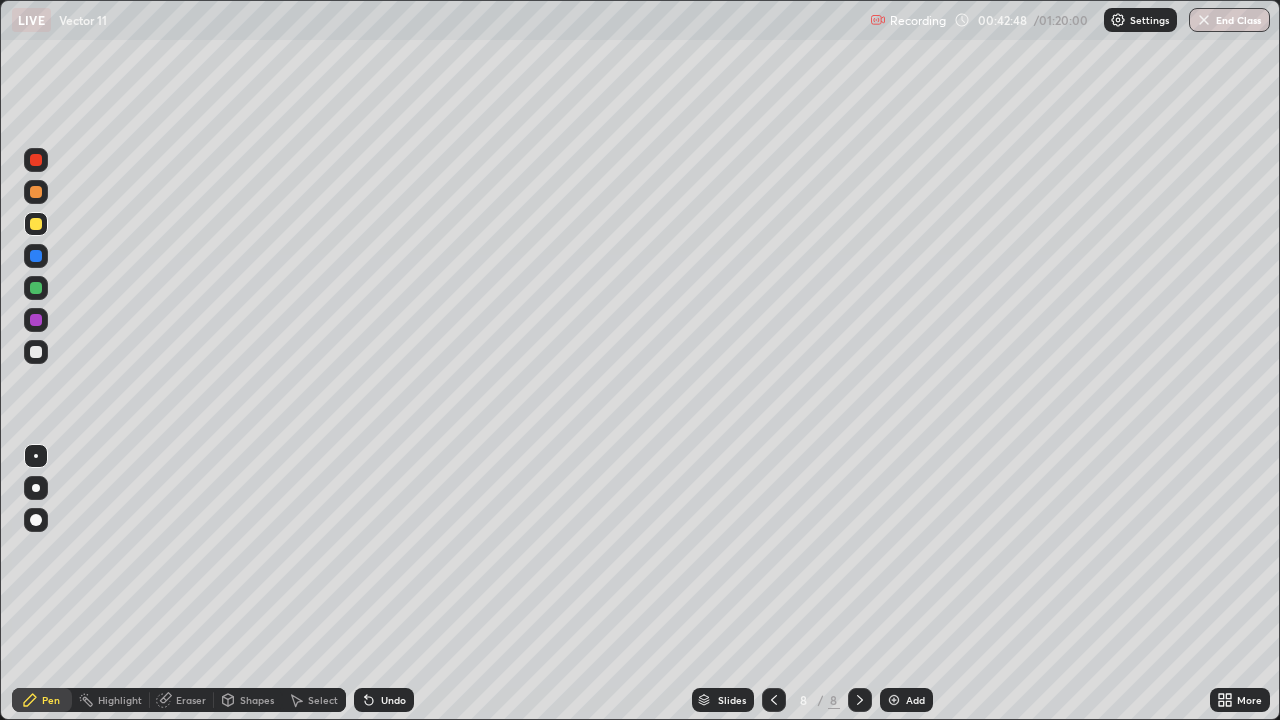 click at bounding box center (36, 352) 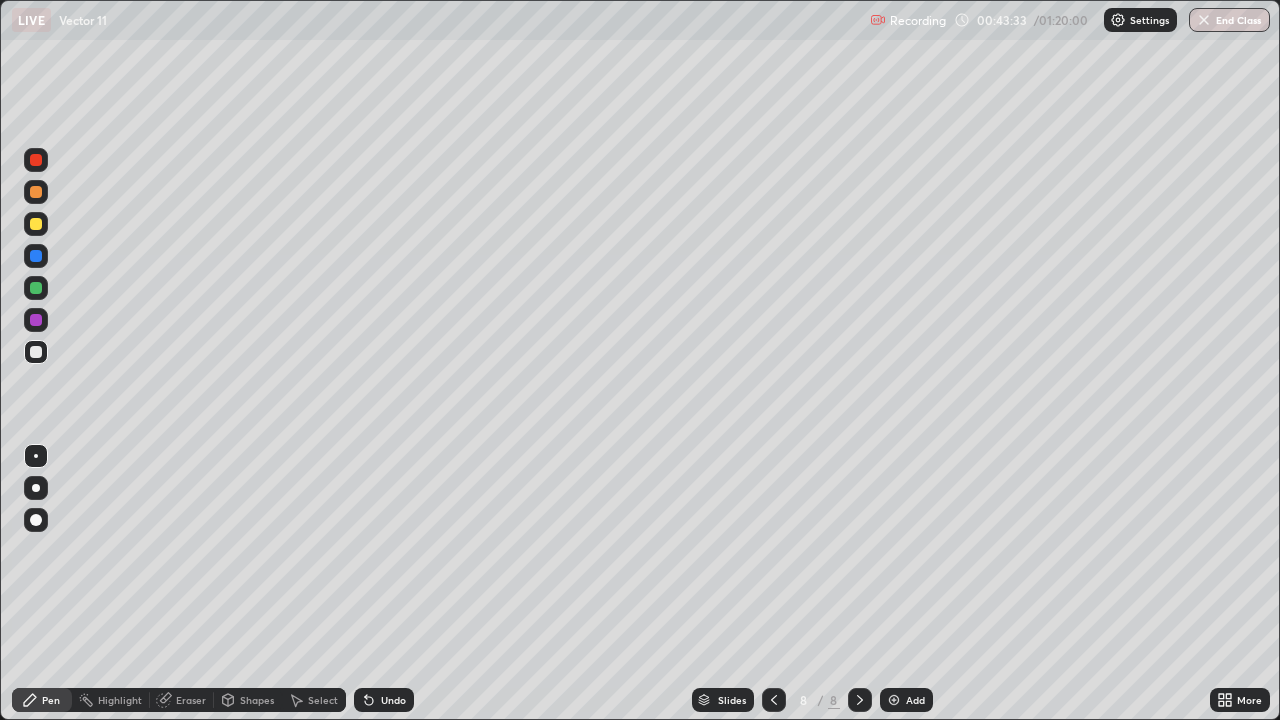 click at bounding box center (36, 288) 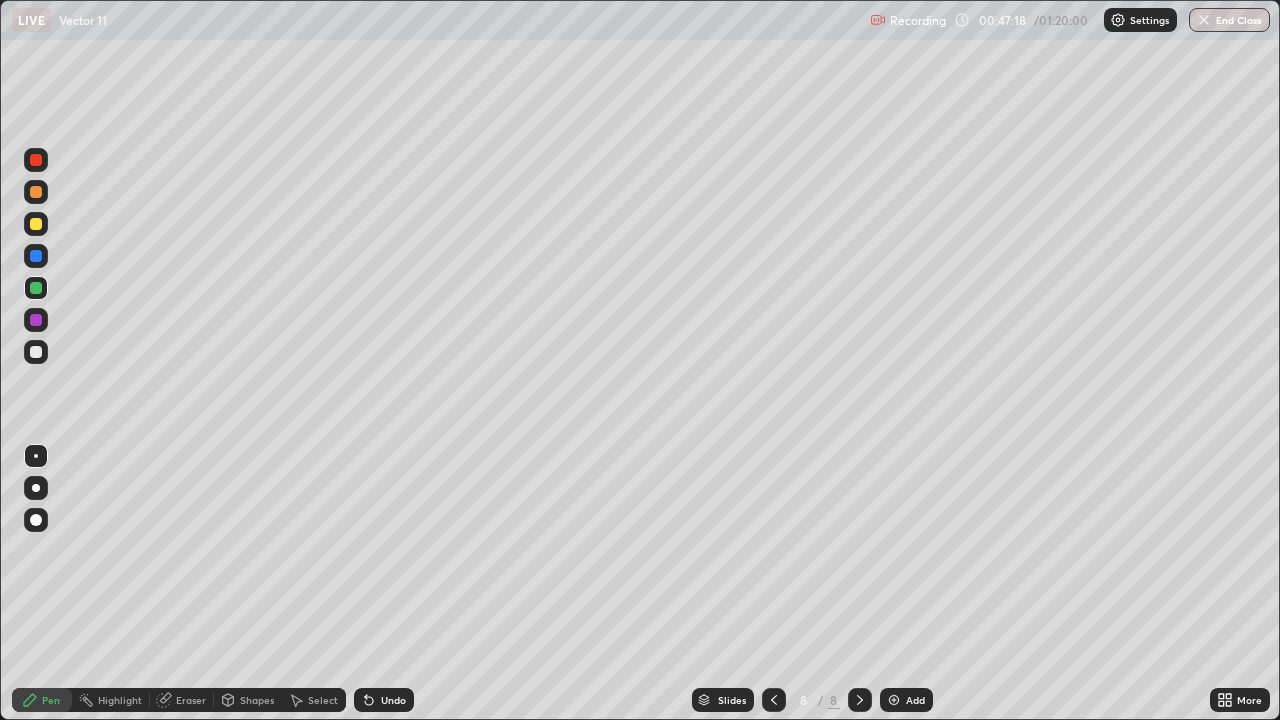 click on "Add" at bounding box center (906, 700) 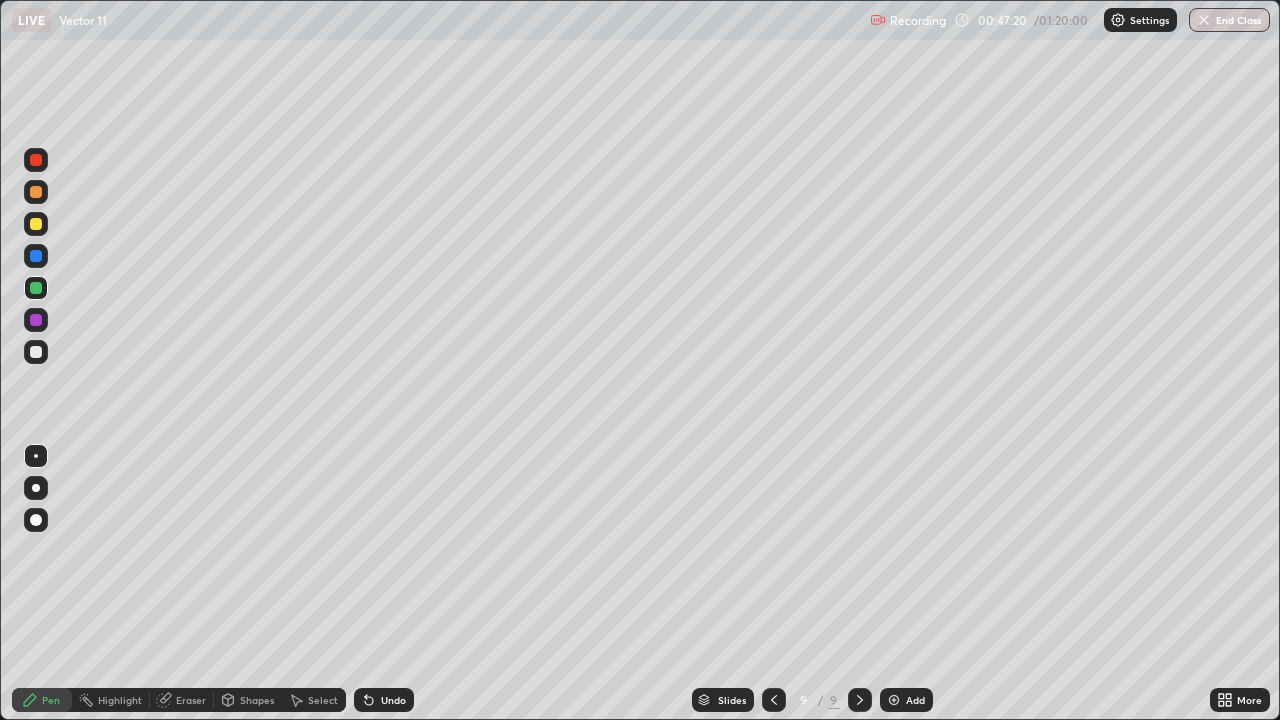 click at bounding box center (36, 224) 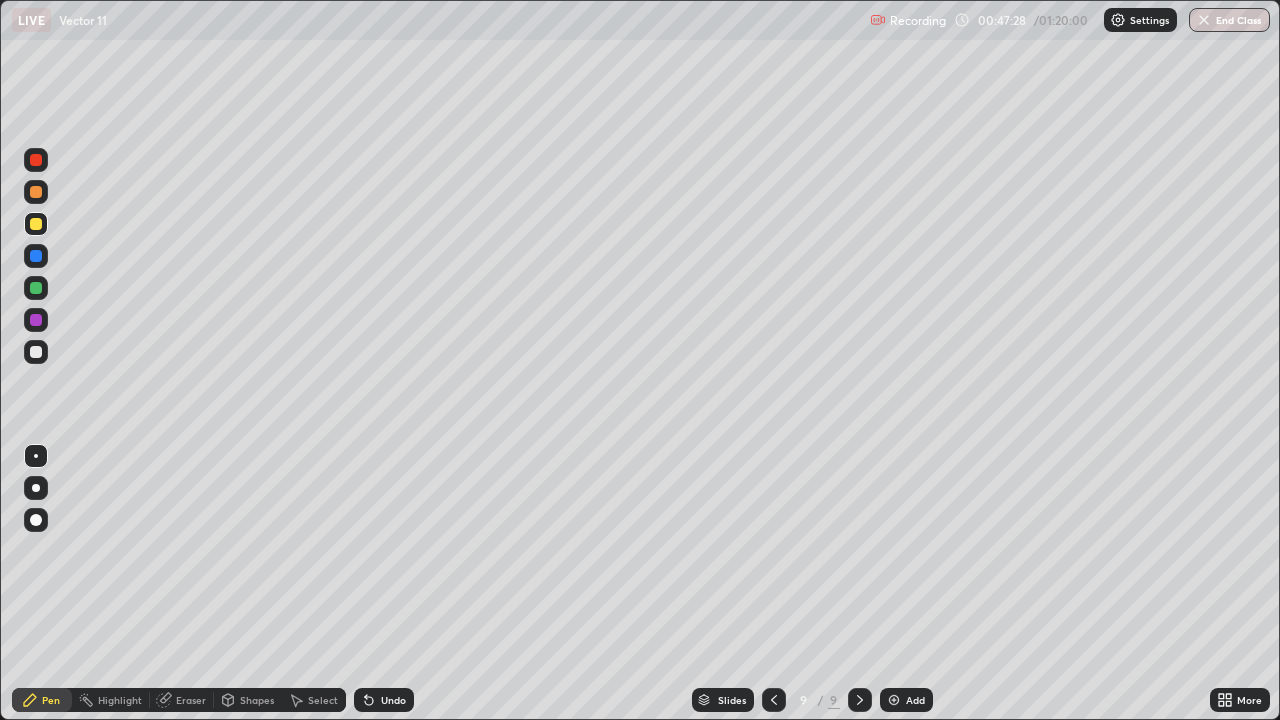 click on "Undo" at bounding box center [393, 700] 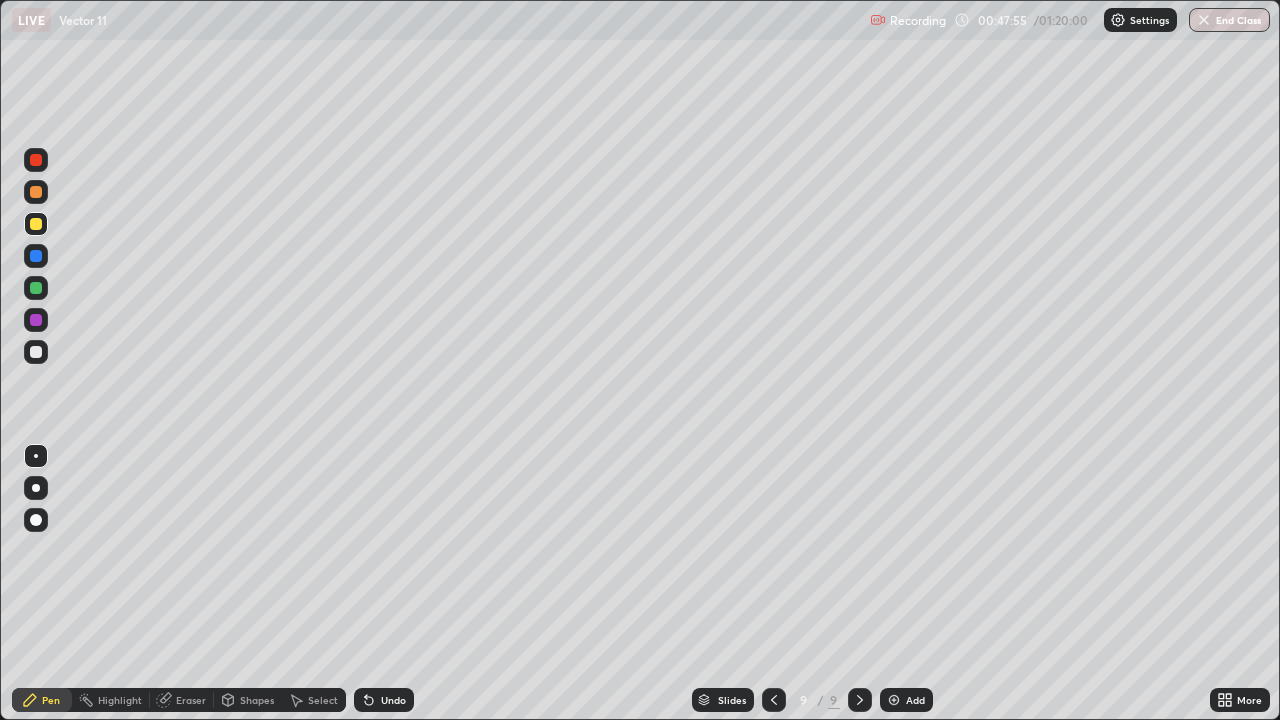 click on "Undo" at bounding box center [384, 700] 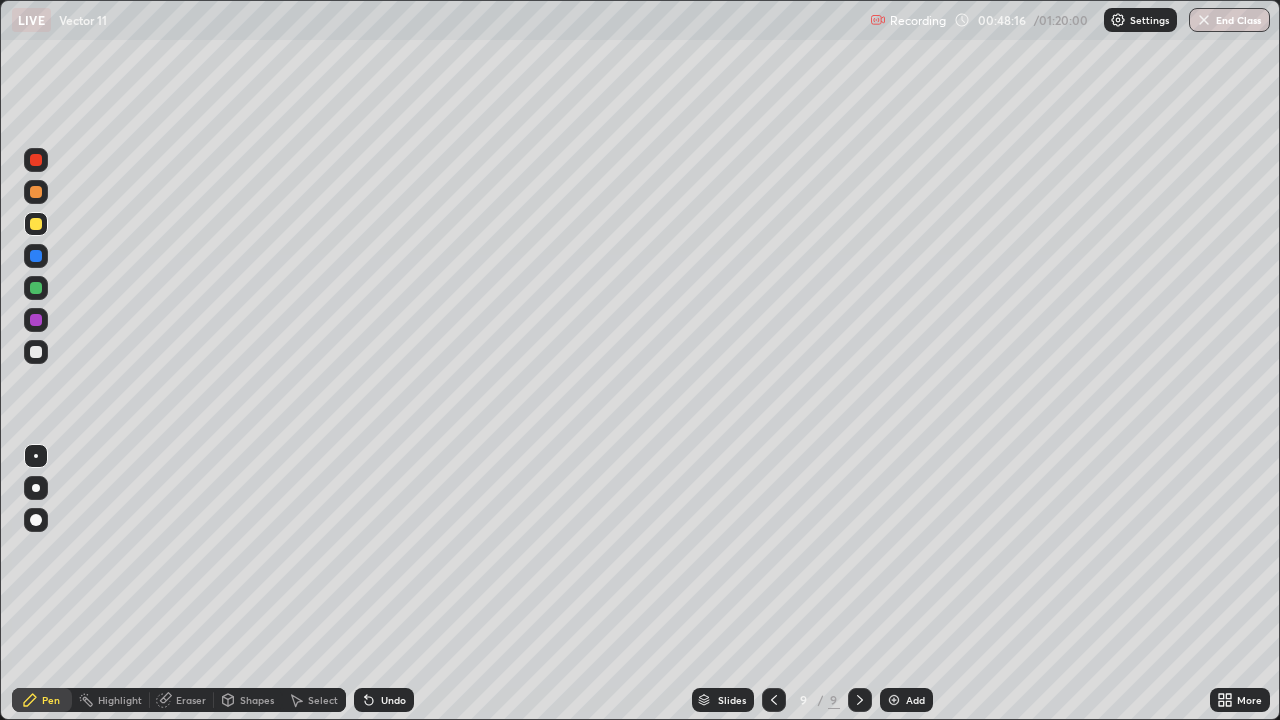 click at bounding box center [36, 352] 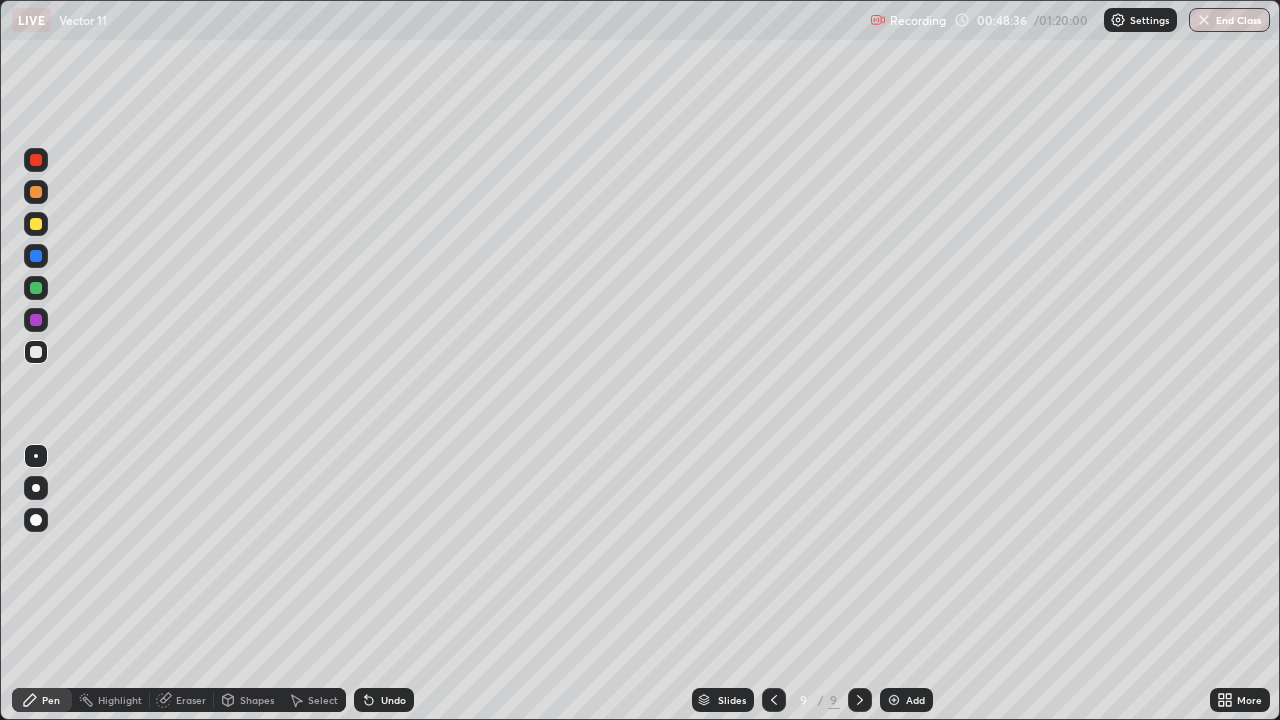 click at bounding box center (36, 320) 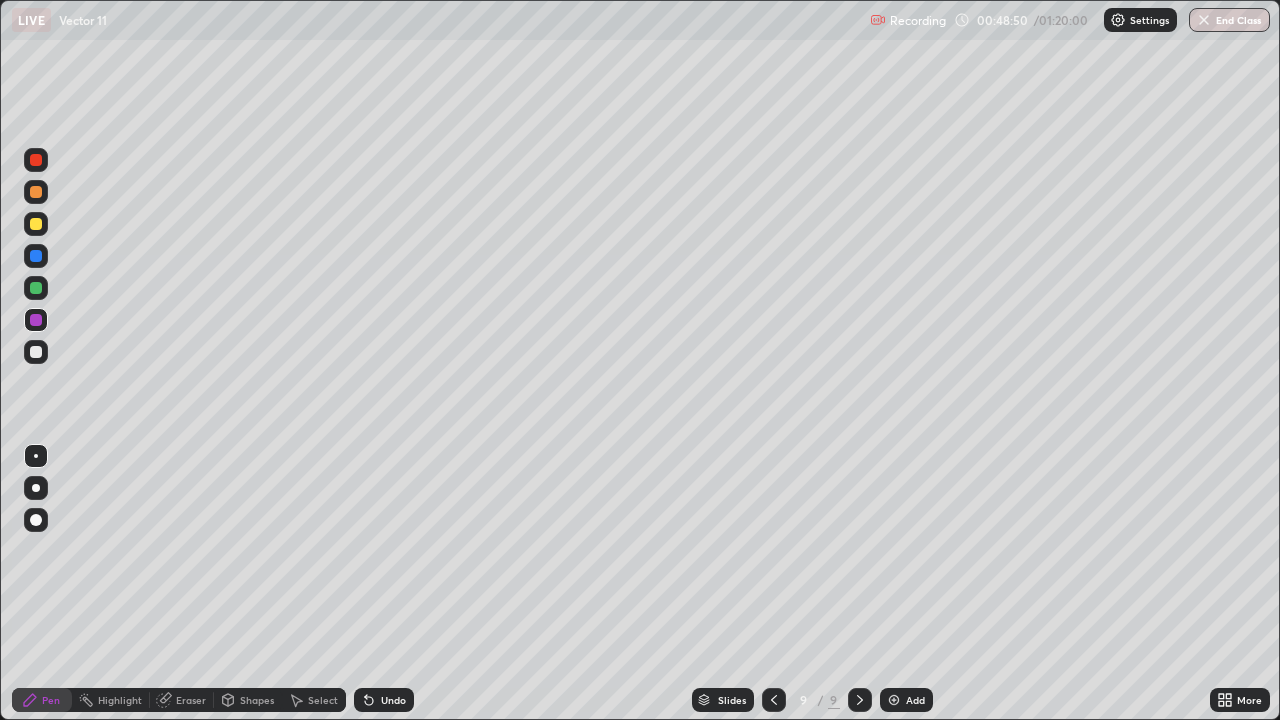 click at bounding box center [36, 224] 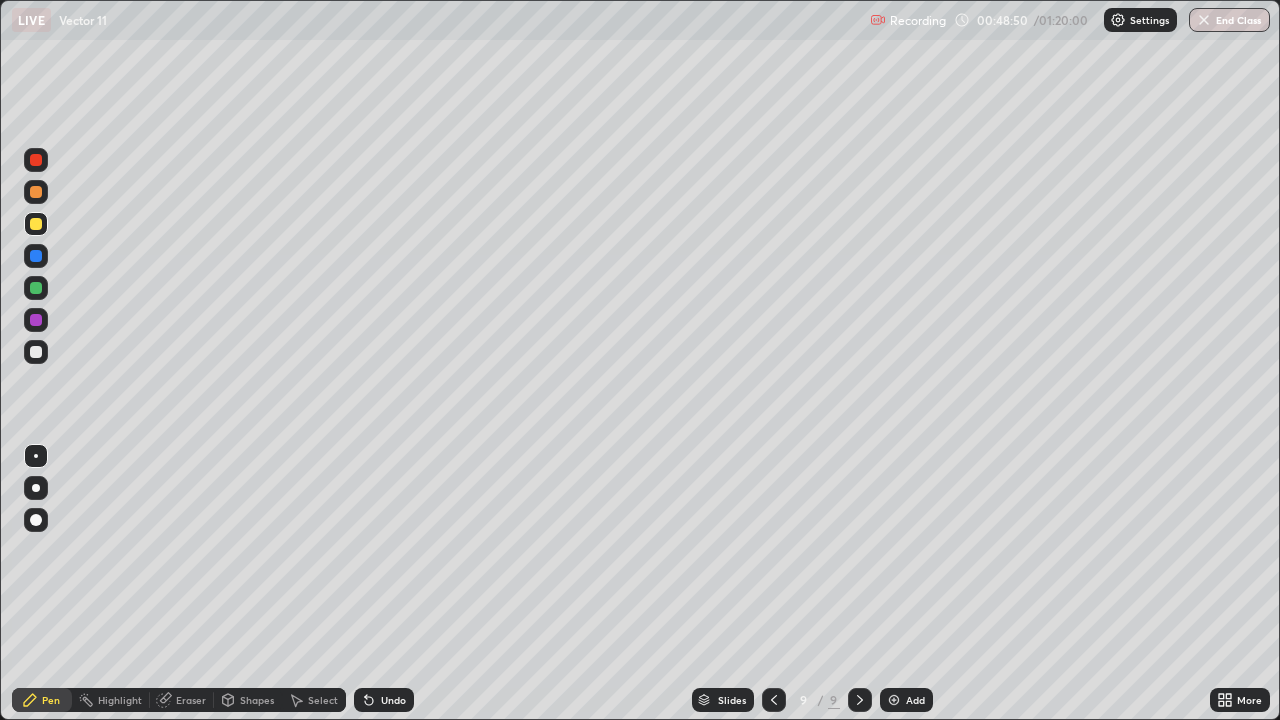 click at bounding box center (36, 192) 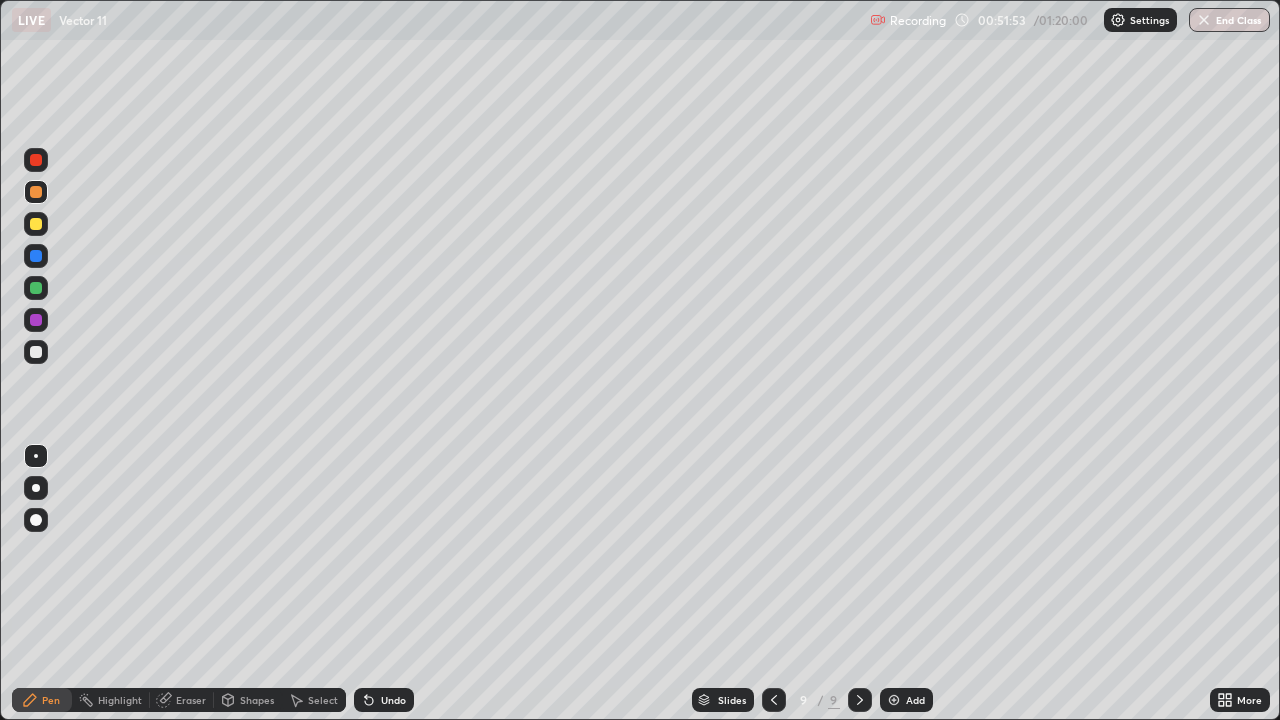click on "Eraser" at bounding box center [191, 700] 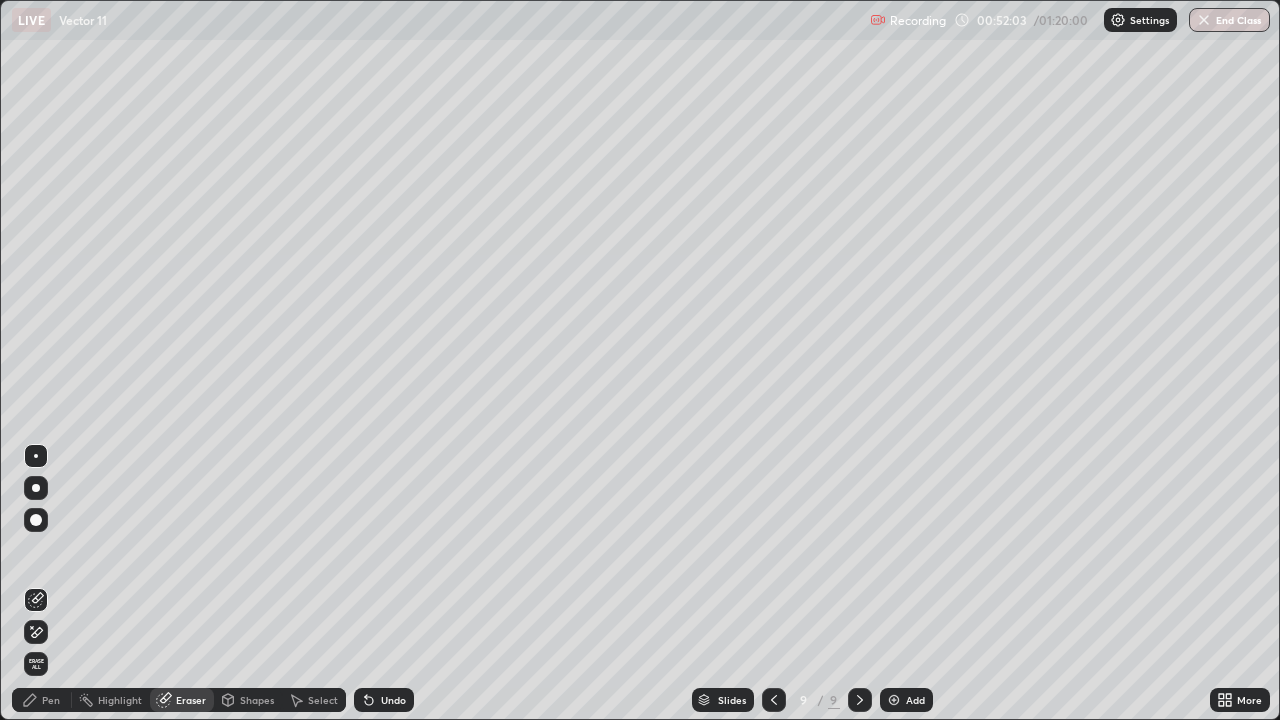 click on "Pen" at bounding box center [51, 700] 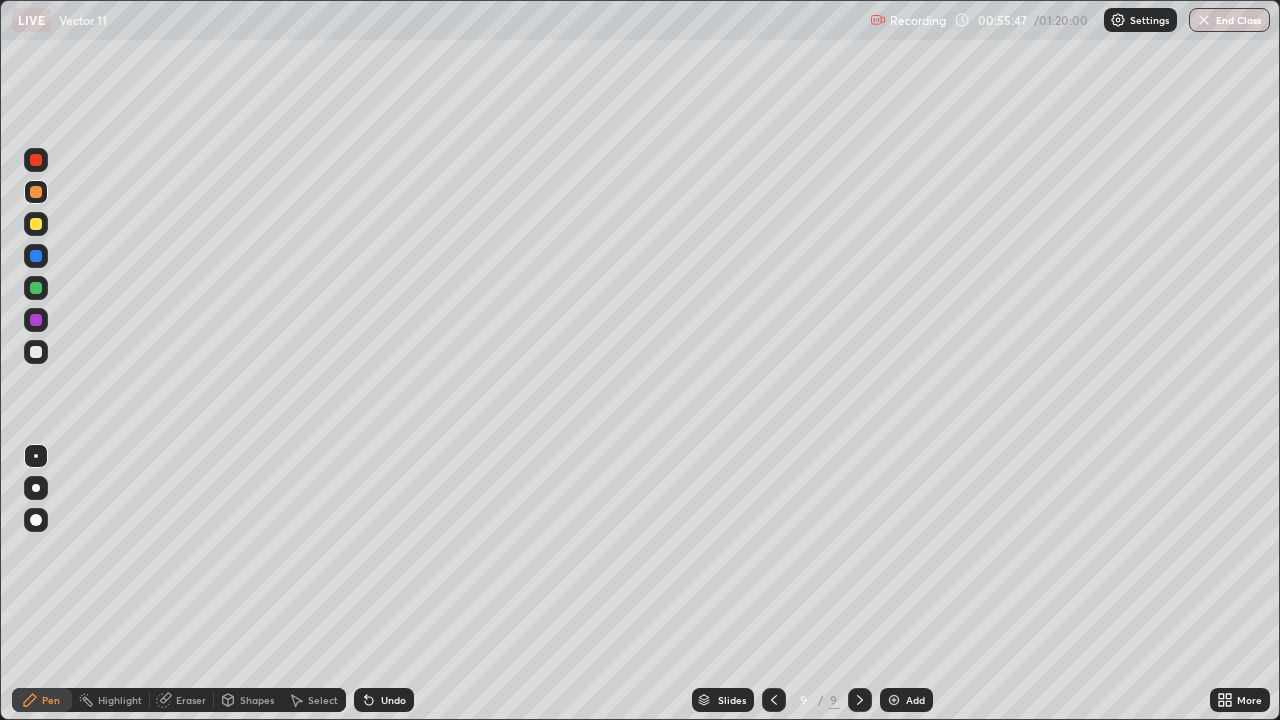 click 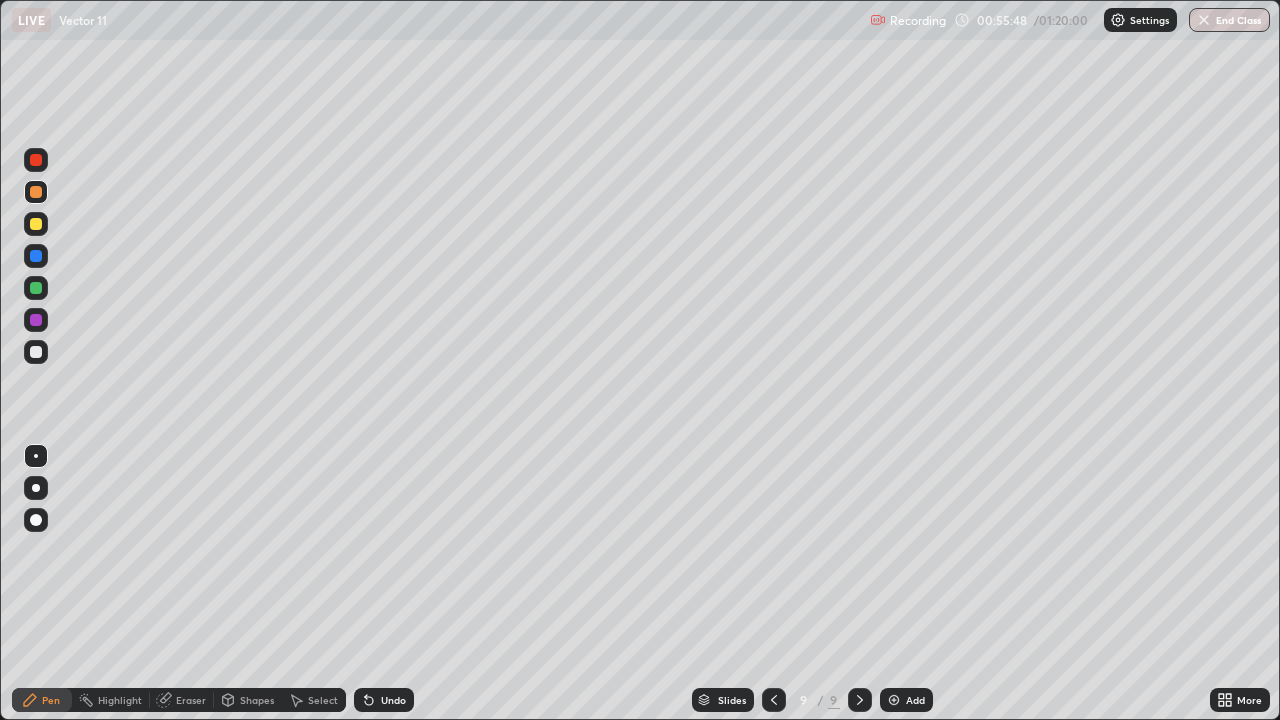 click 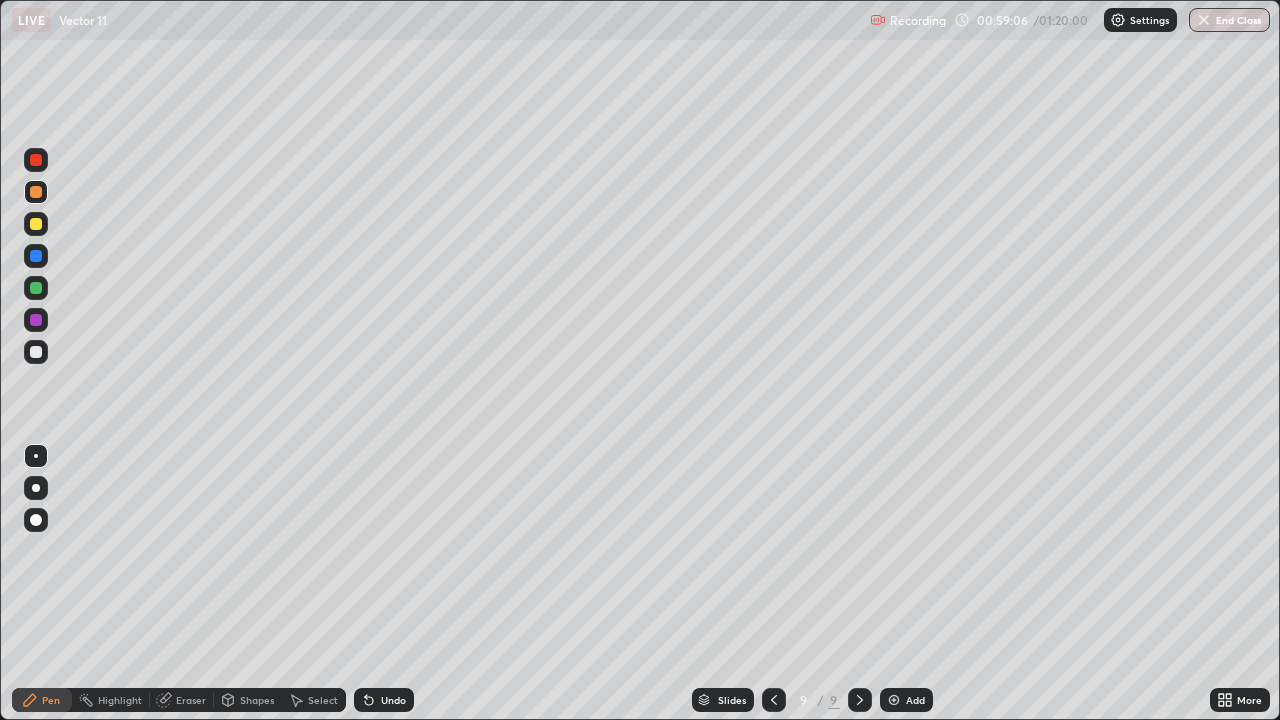 click 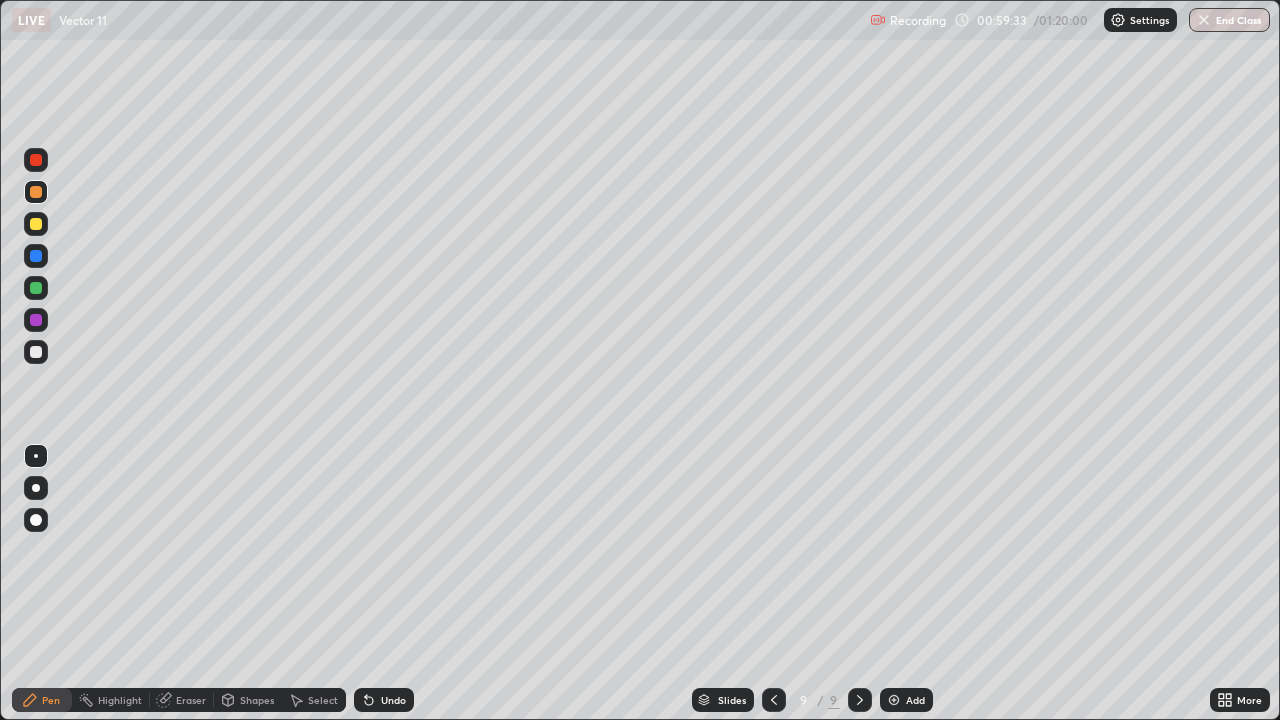 click at bounding box center [894, 700] 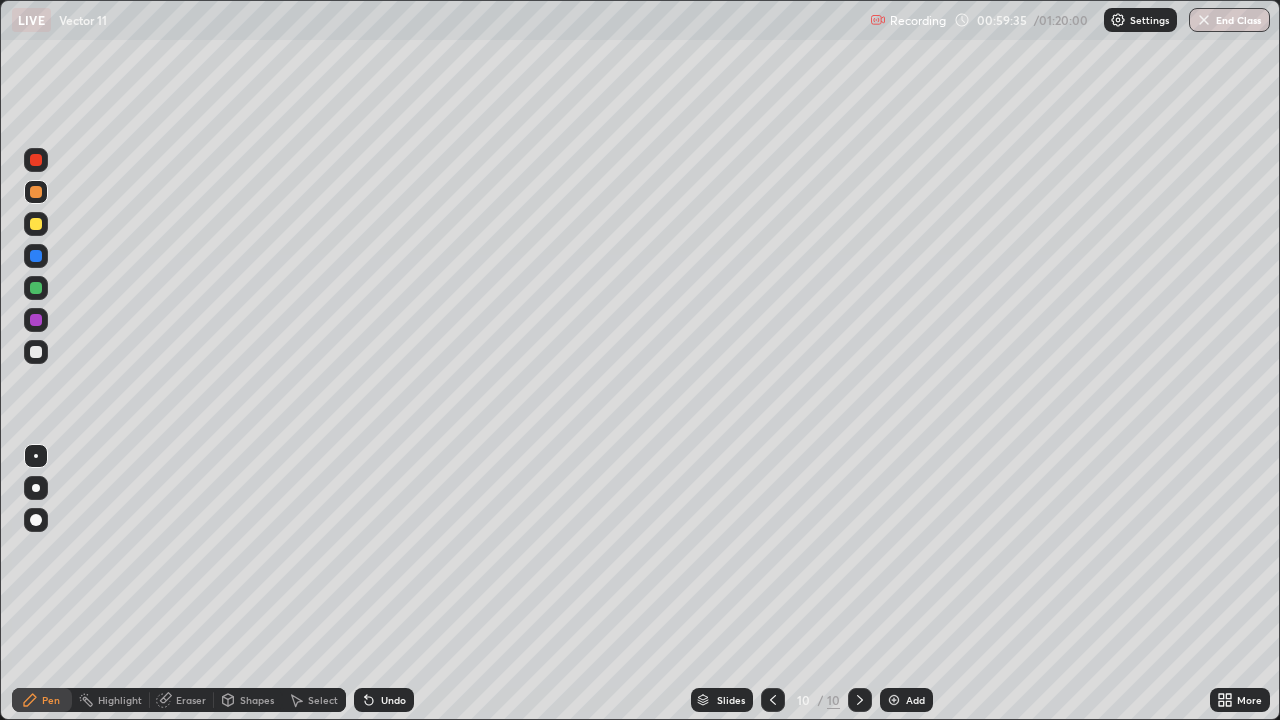 click at bounding box center (36, 224) 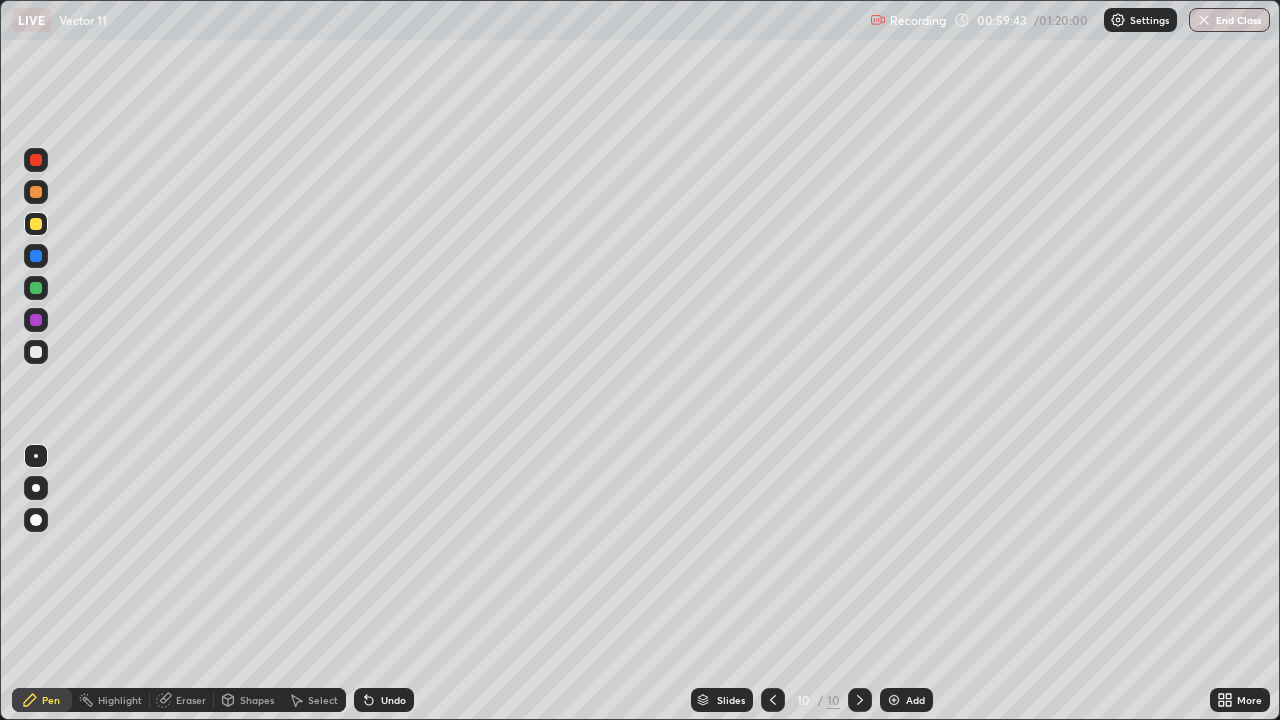 click on "Undo" at bounding box center (393, 700) 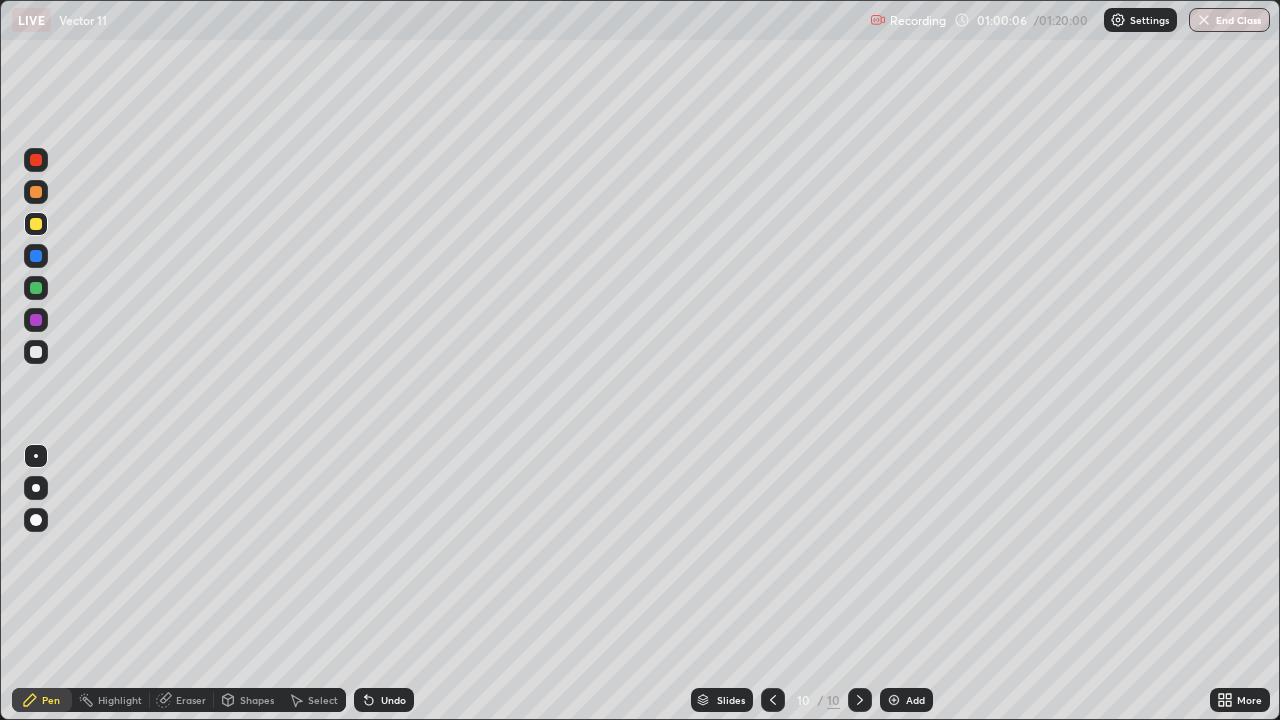 click on "Undo" at bounding box center [393, 700] 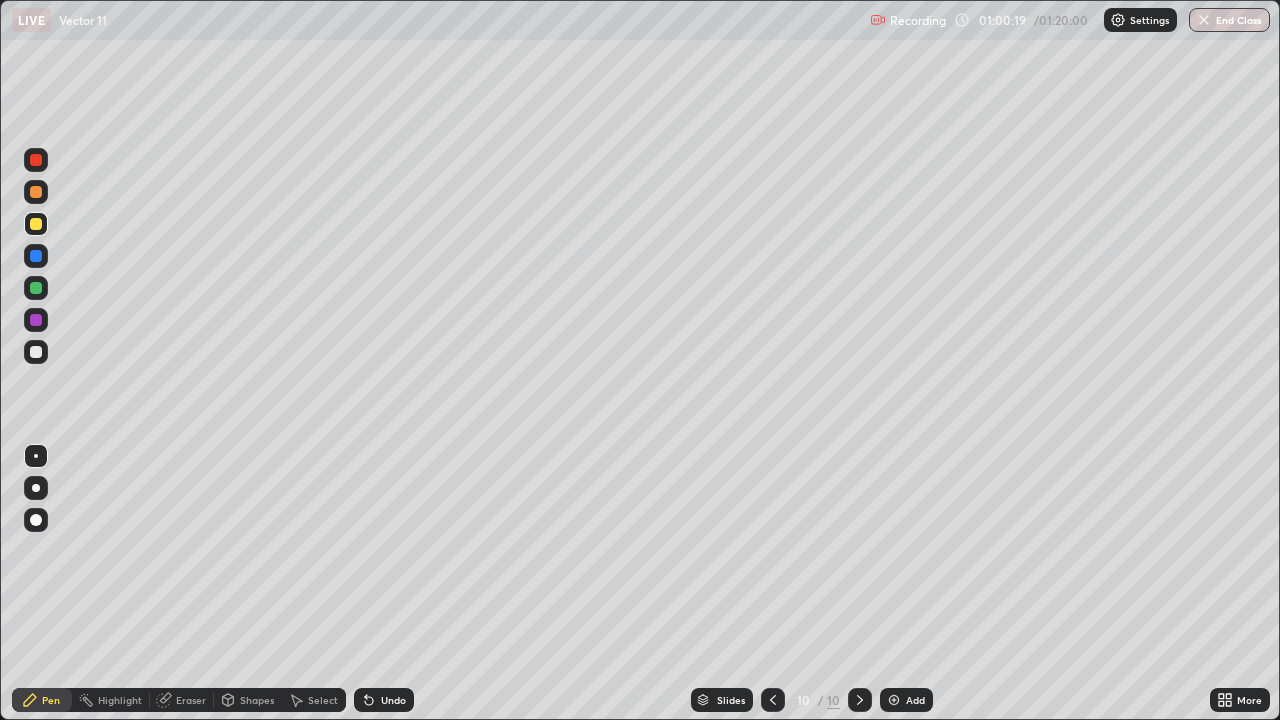 click on "Undo" at bounding box center (384, 700) 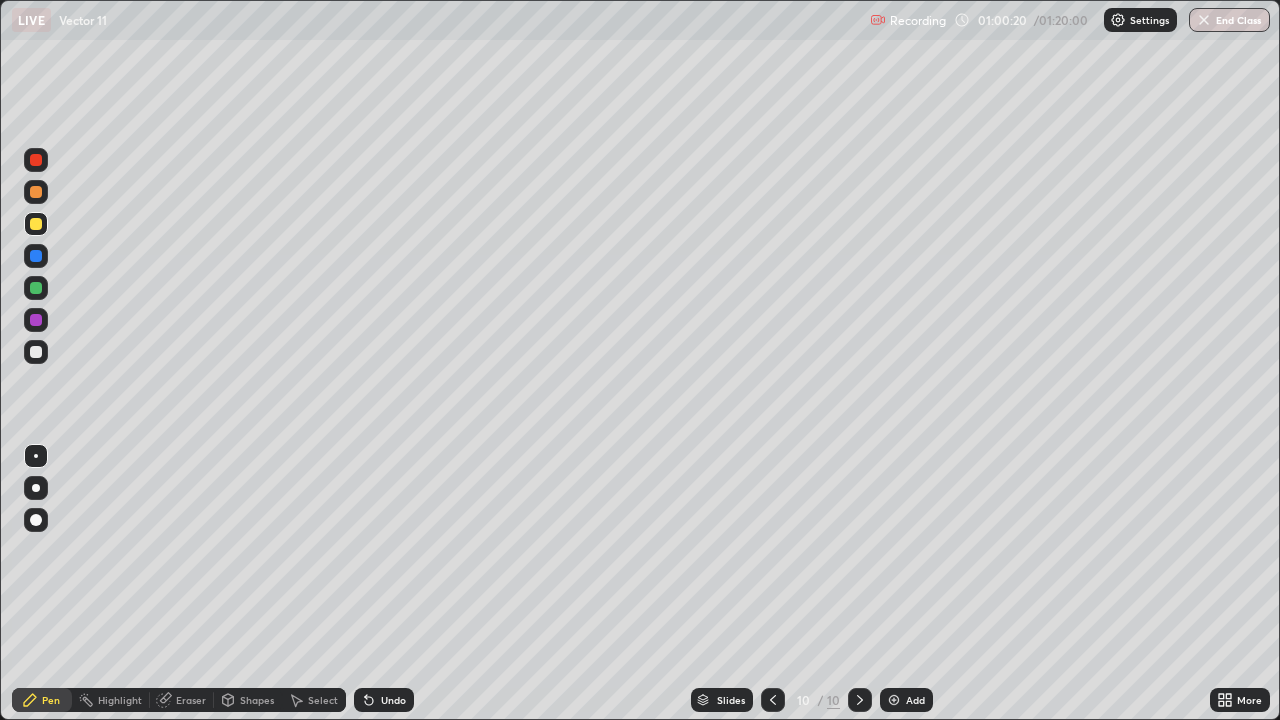 click on "Undo" at bounding box center [384, 700] 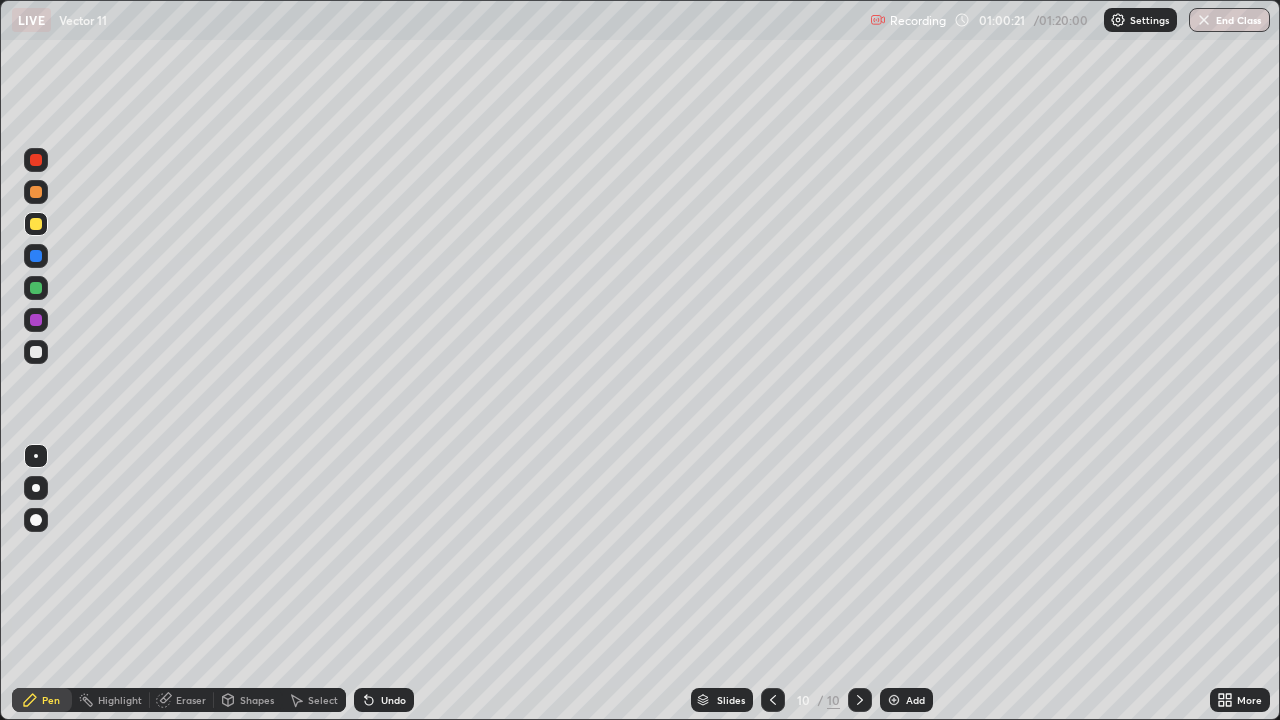 click on "Undo" at bounding box center (393, 700) 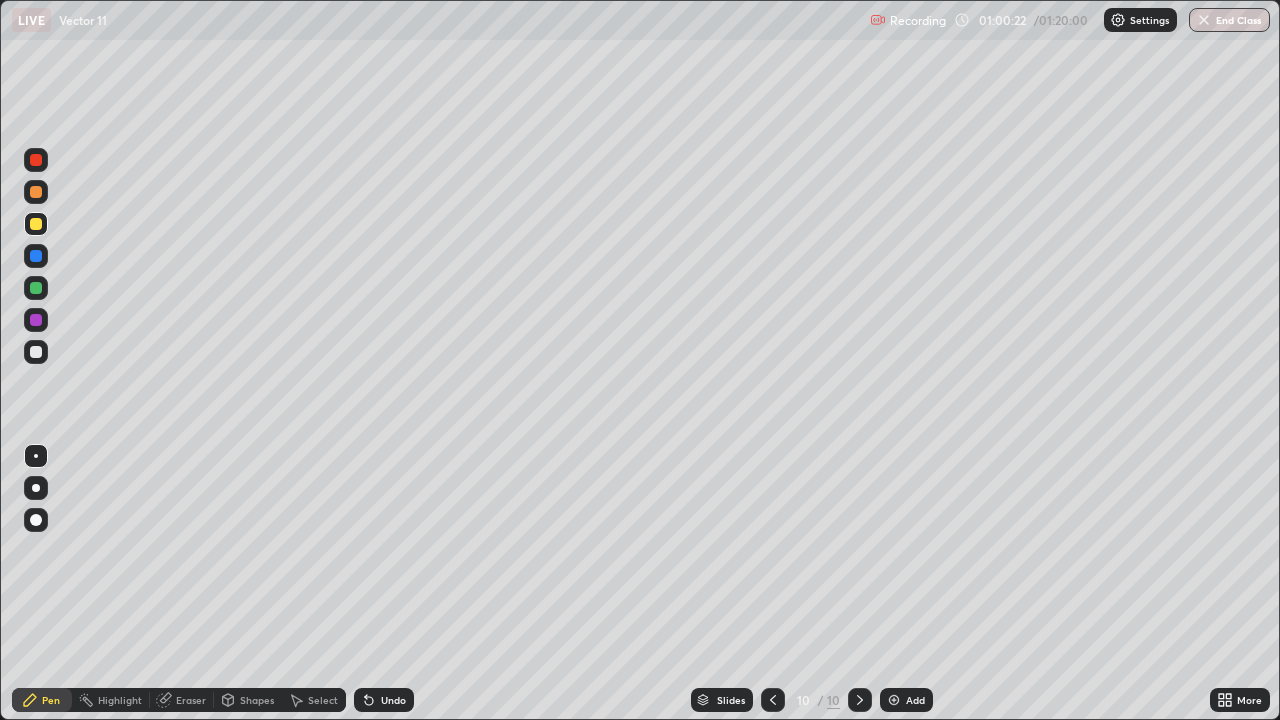 click on "Undo" at bounding box center [393, 700] 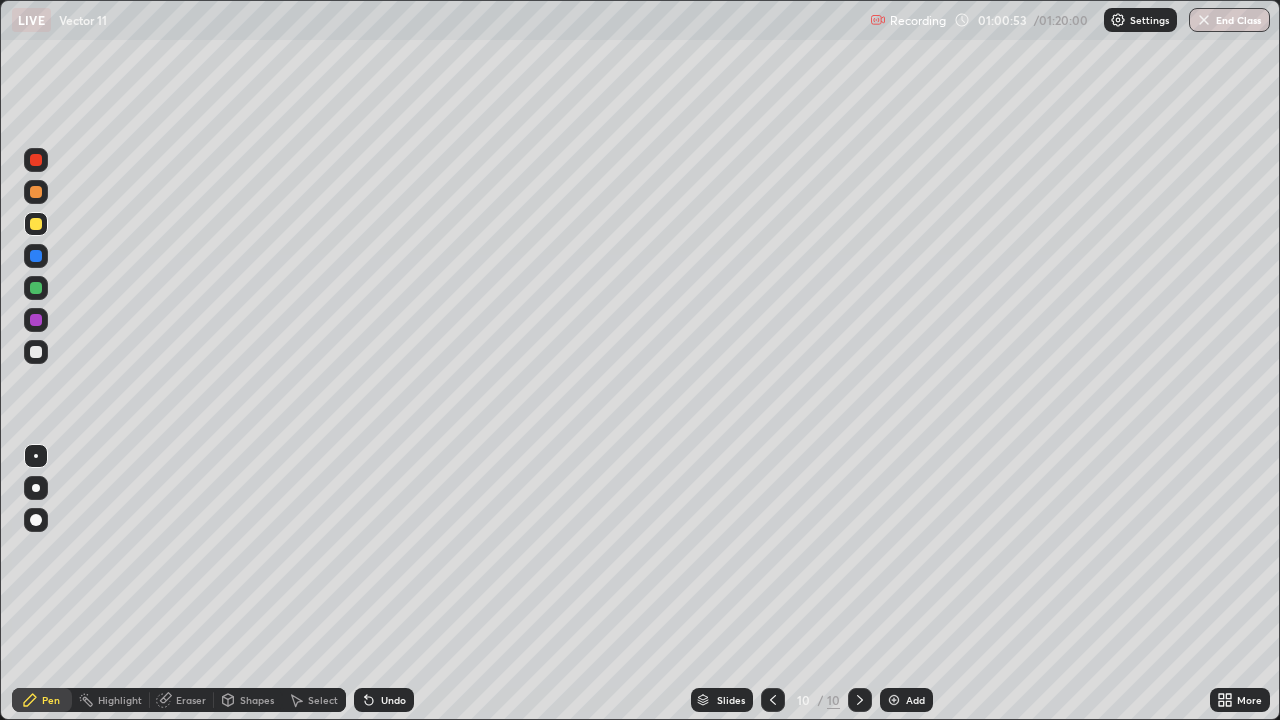 click on "Undo" at bounding box center (393, 700) 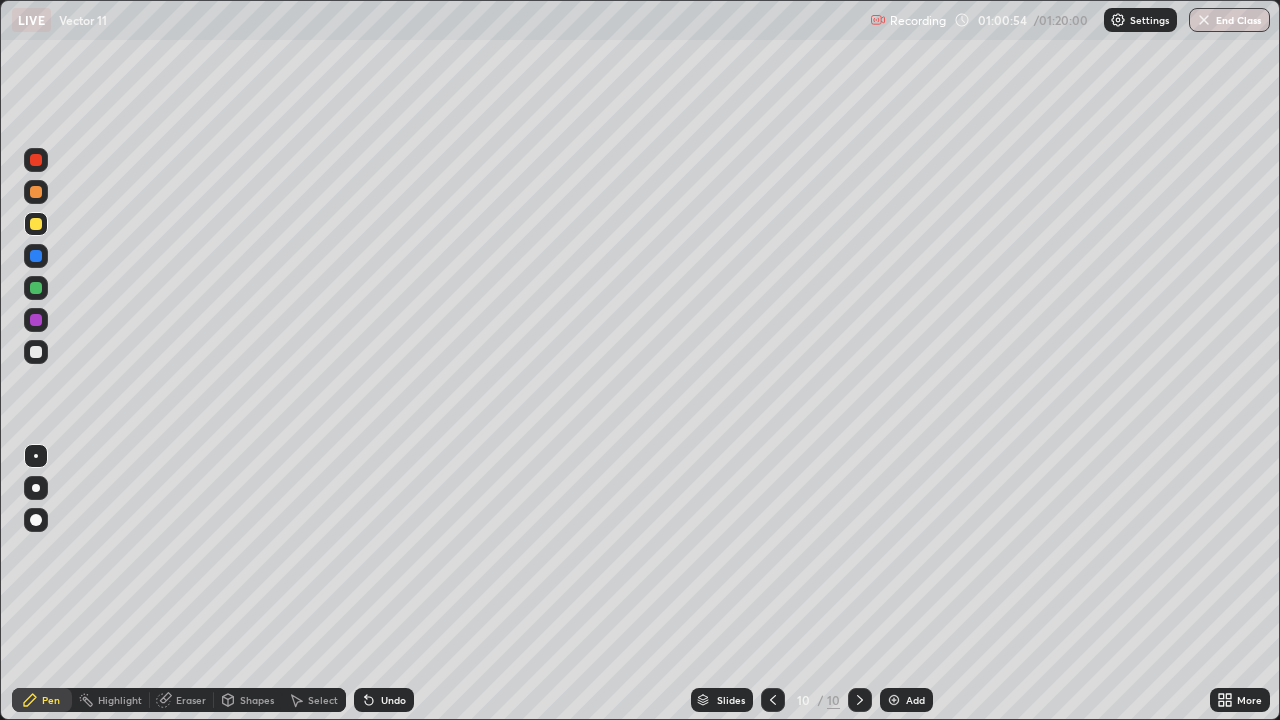 click on "Undo" at bounding box center [393, 700] 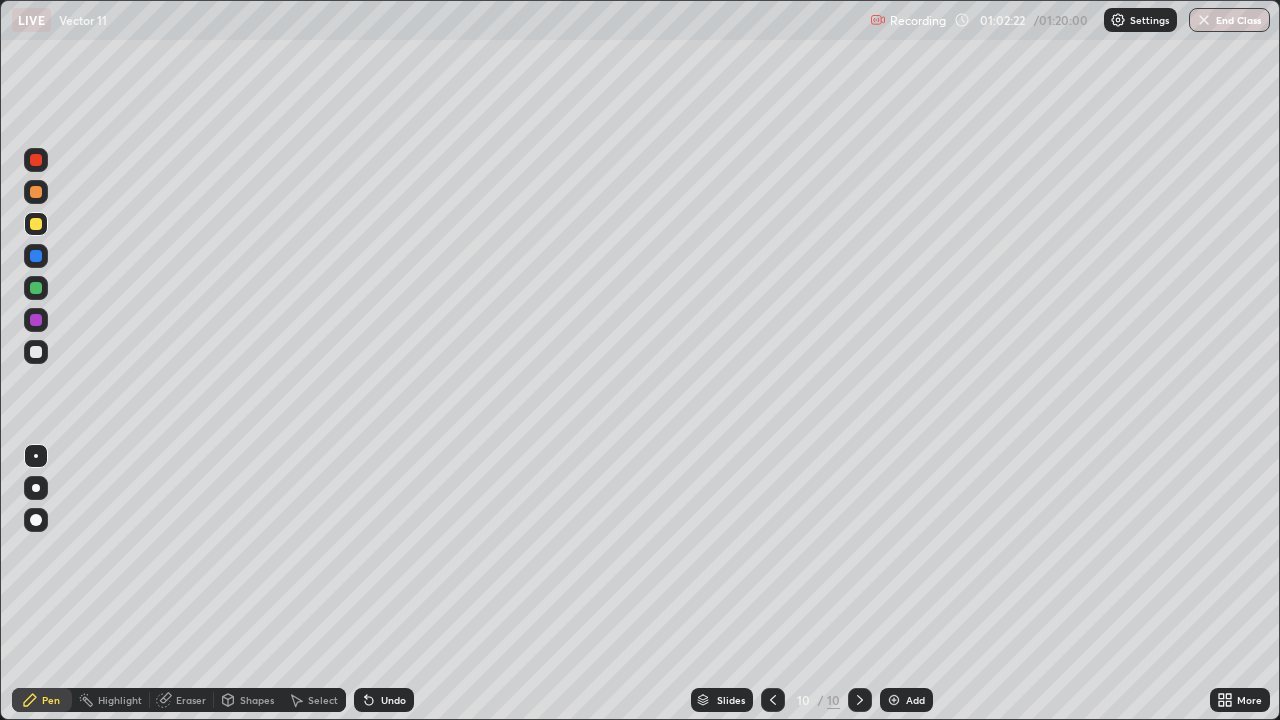 click on "Undo" at bounding box center [393, 700] 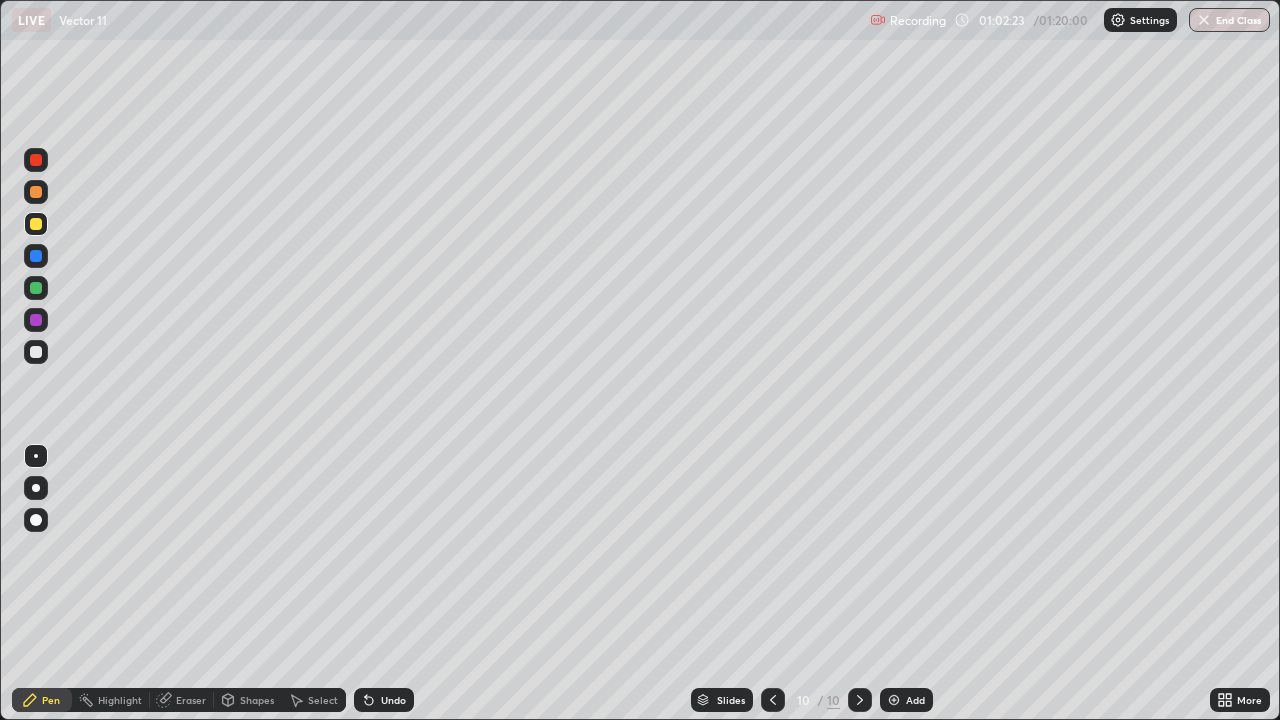 click on "Undo" at bounding box center [384, 700] 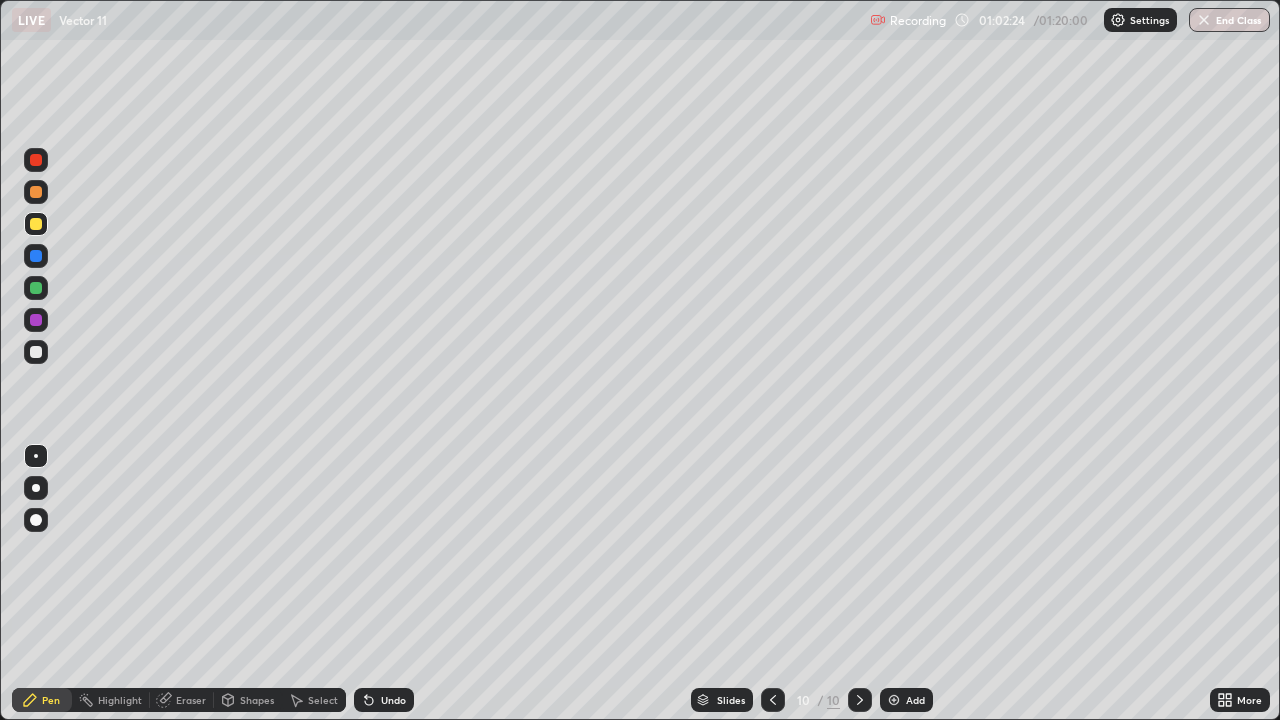 click on "Undo" at bounding box center (393, 700) 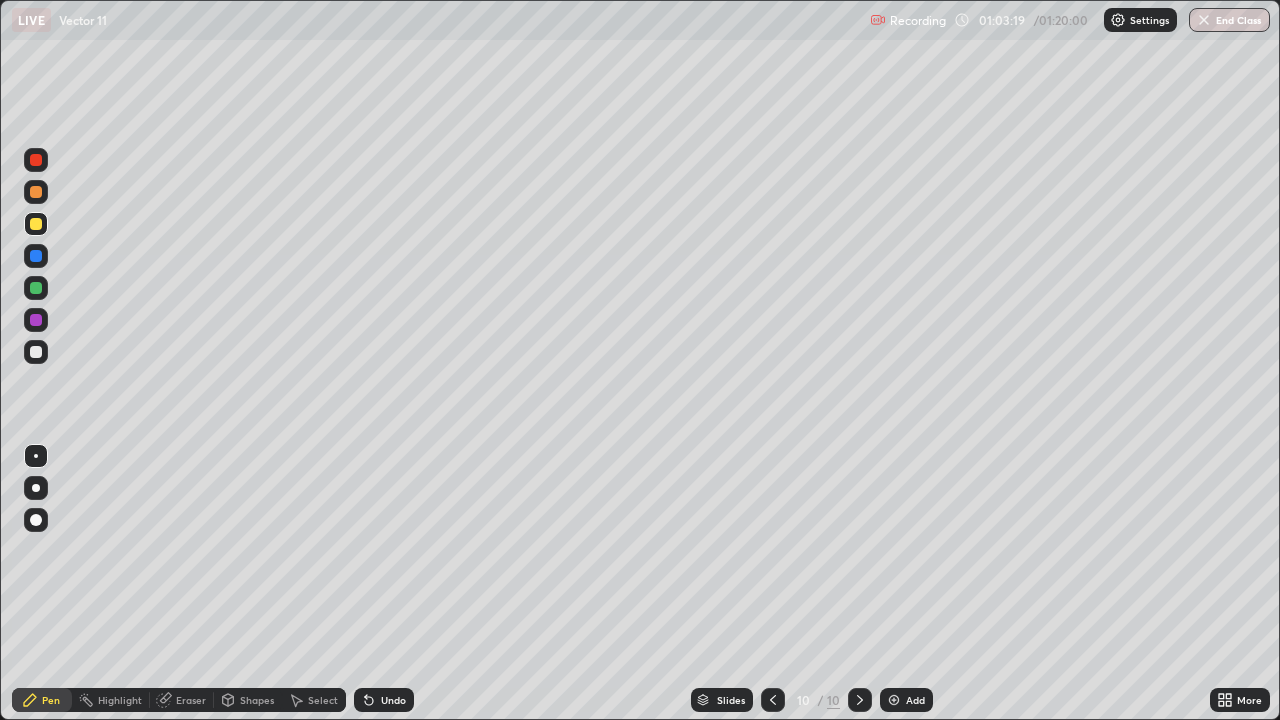 click on "Slides 10 / 10 Add" at bounding box center (812, 700) 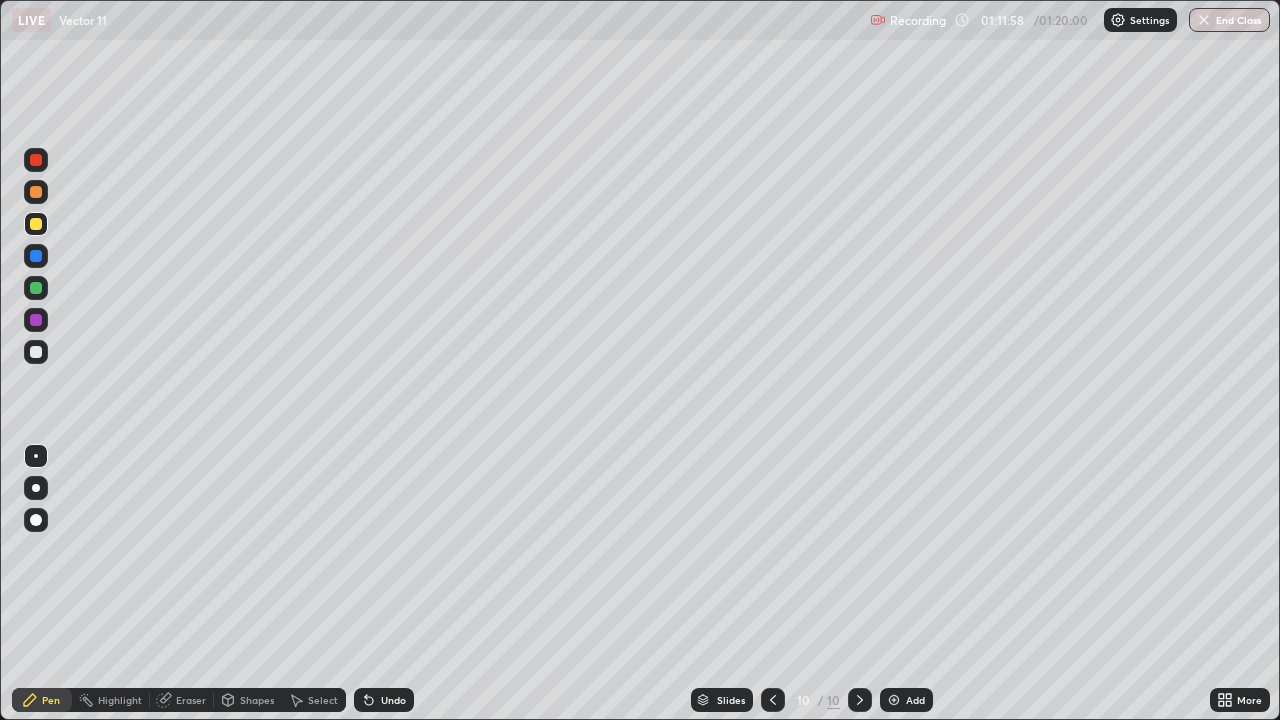 click on "Add" at bounding box center [906, 700] 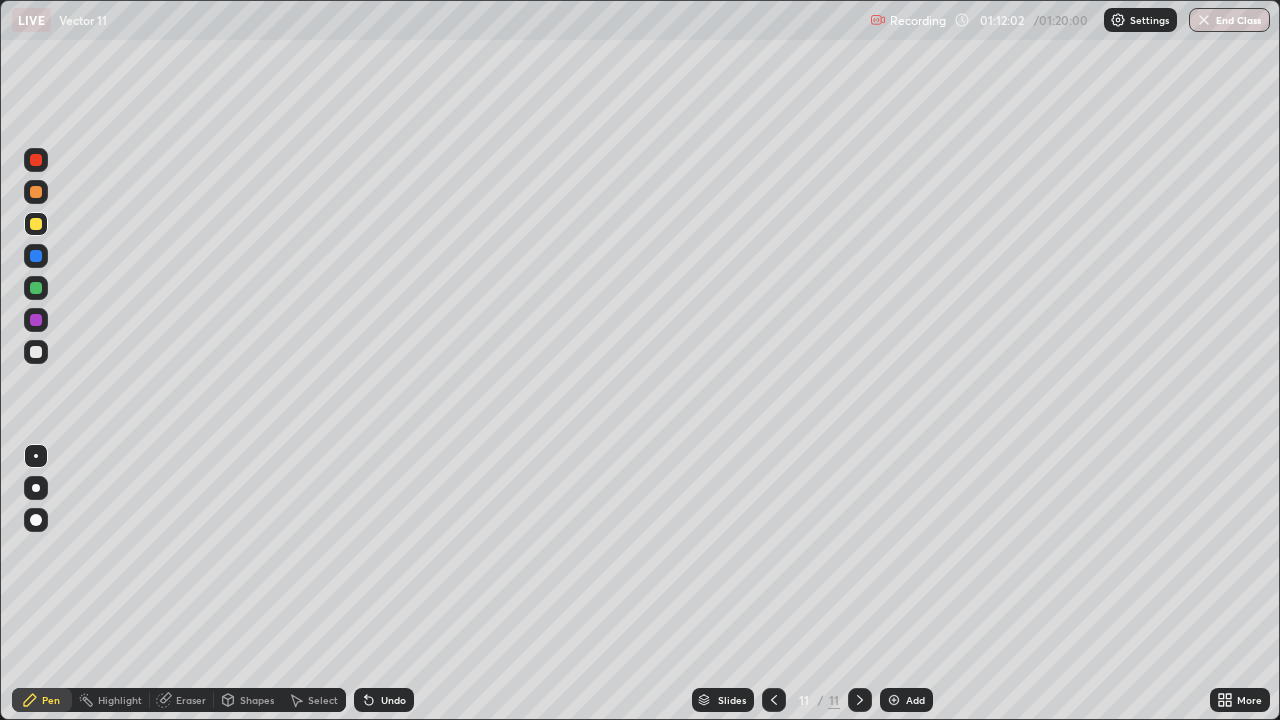 click 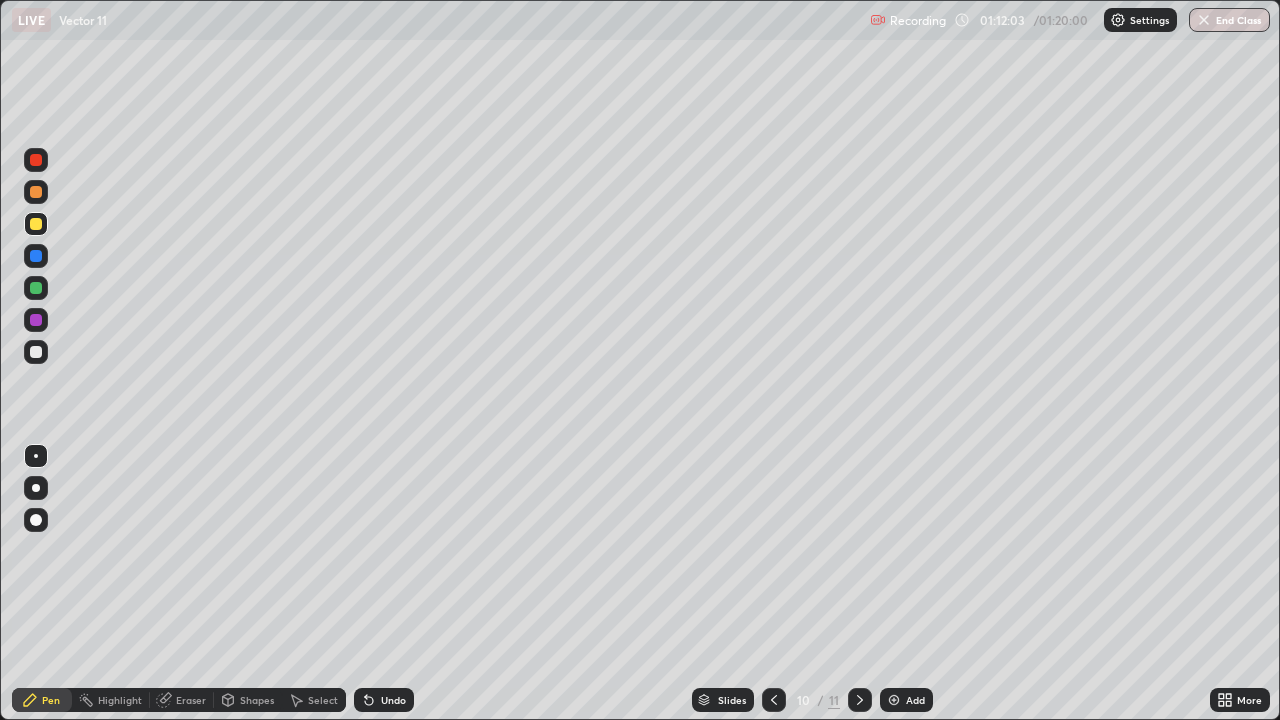click 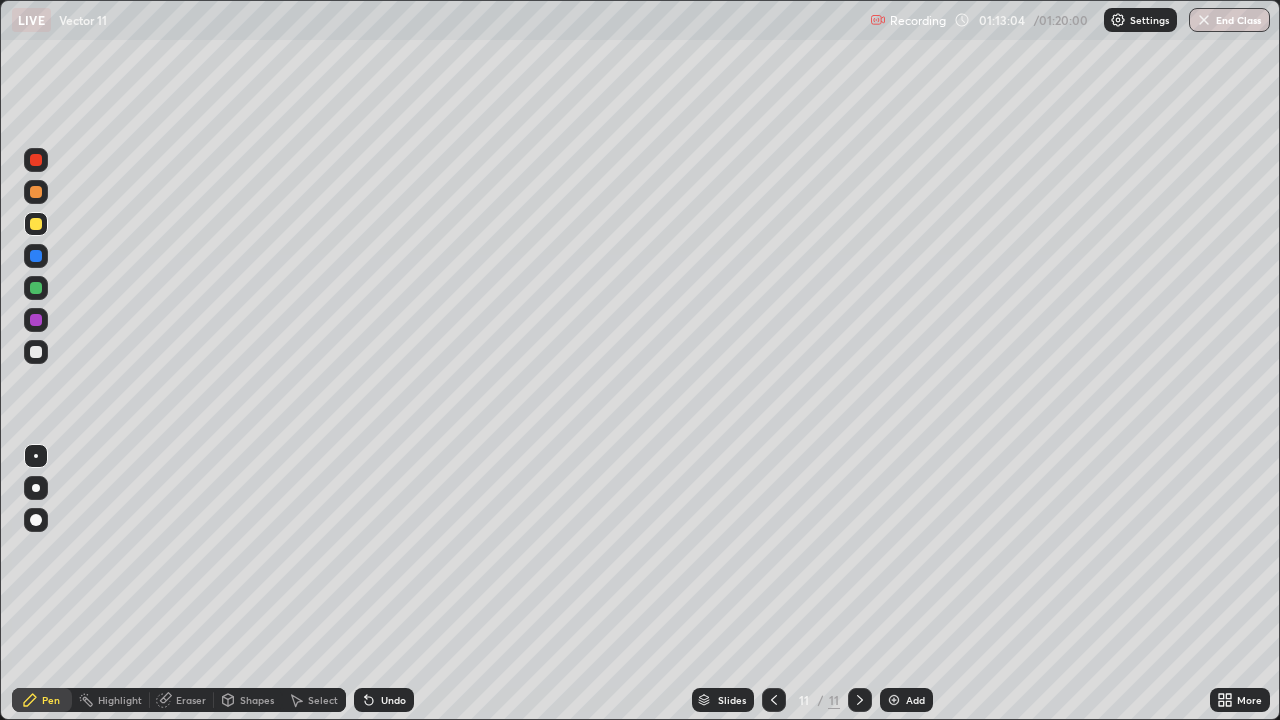 click on "Undo" at bounding box center (384, 700) 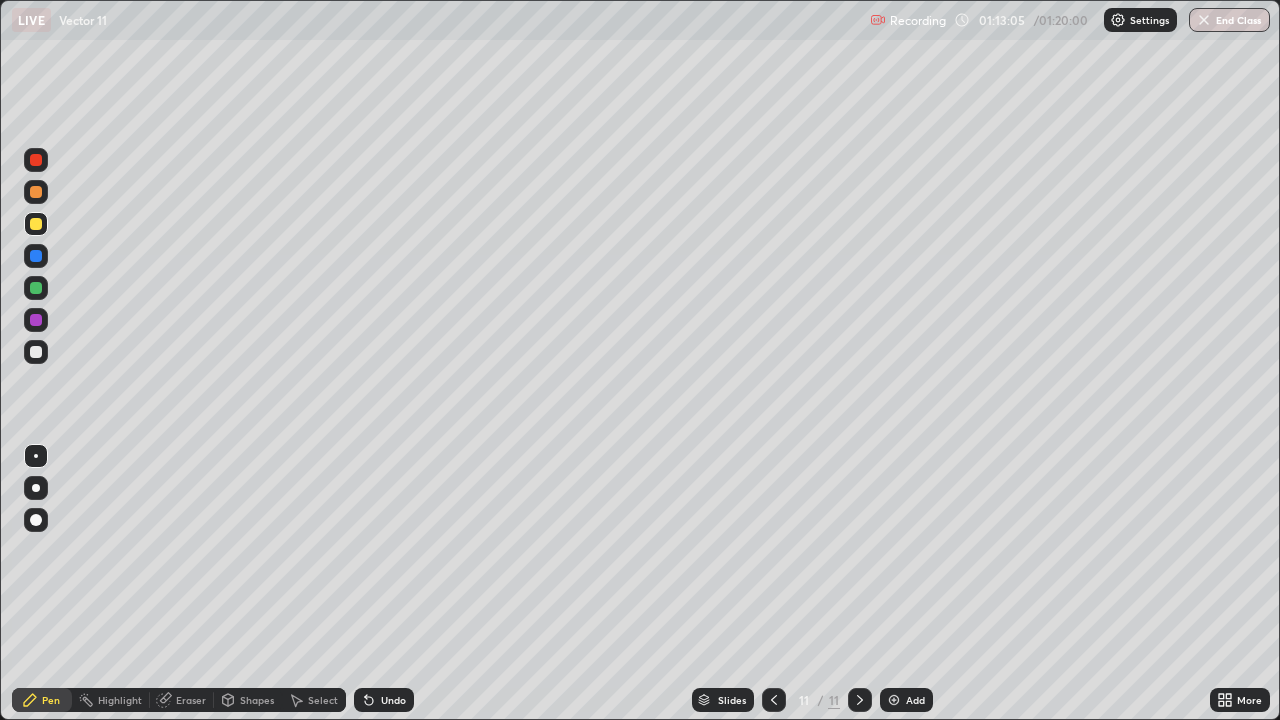 click on "Undo" at bounding box center [393, 700] 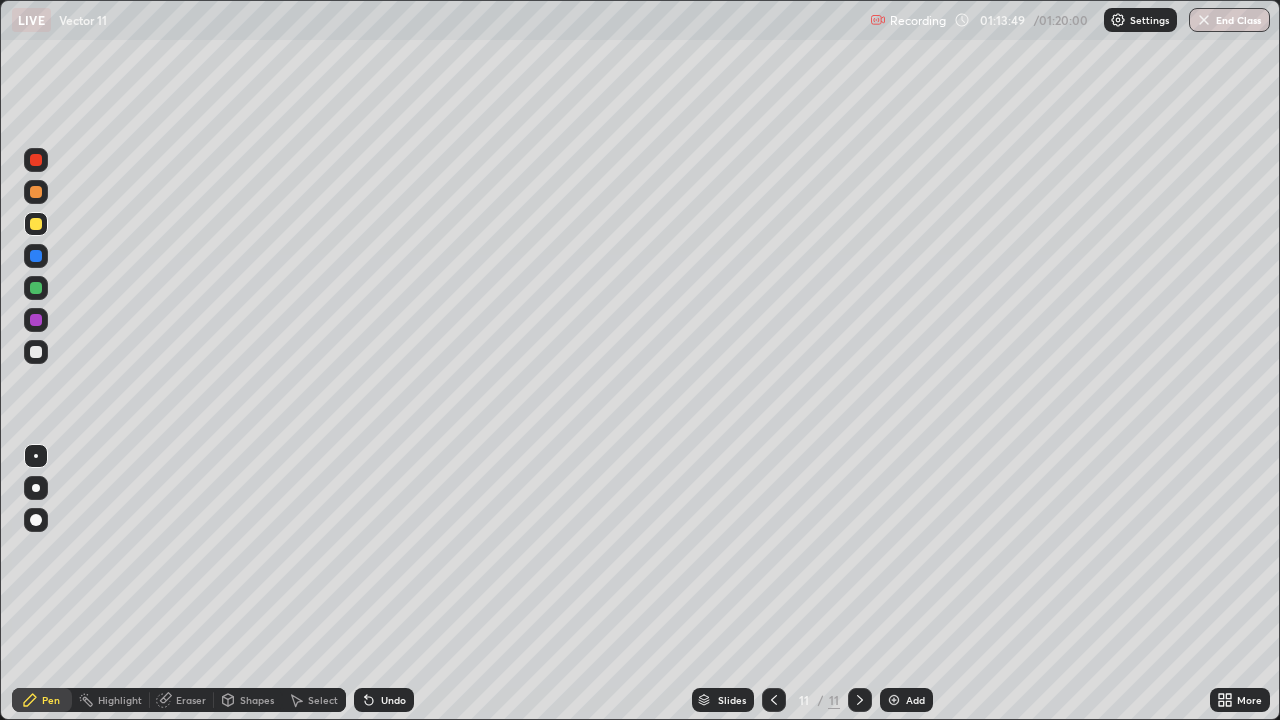 click 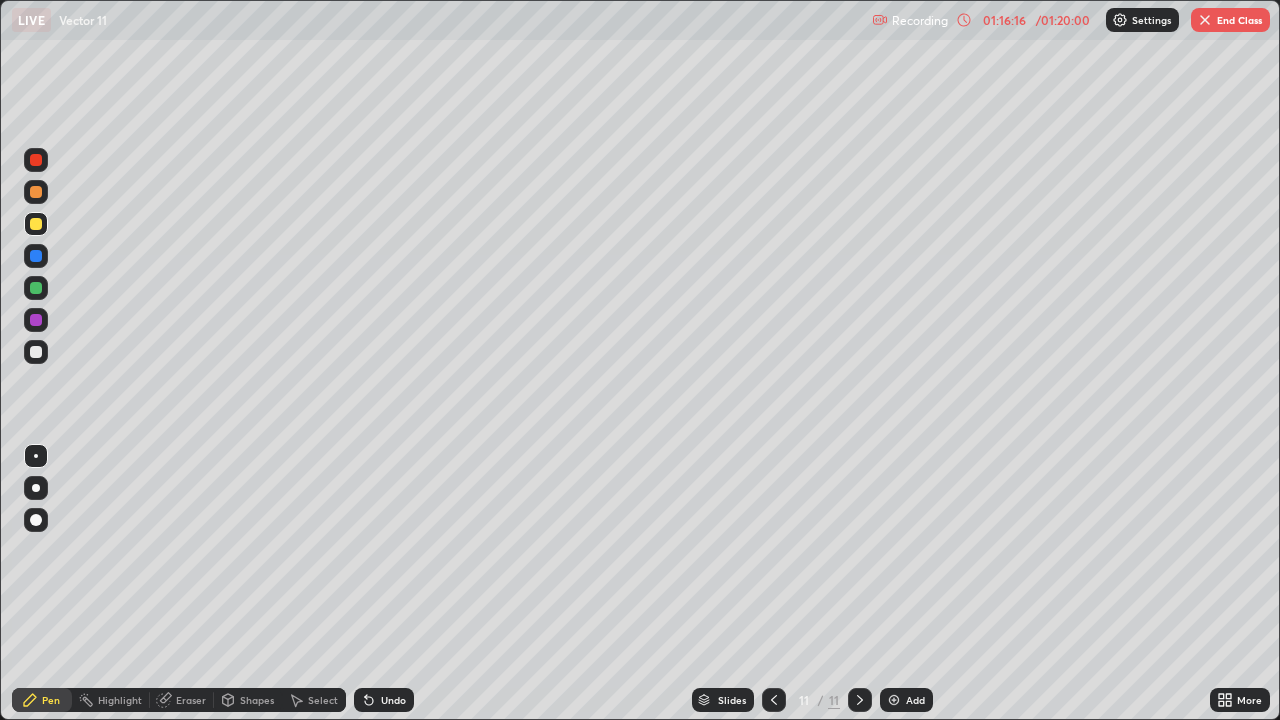 click on "End Class" at bounding box center [1230, 20] 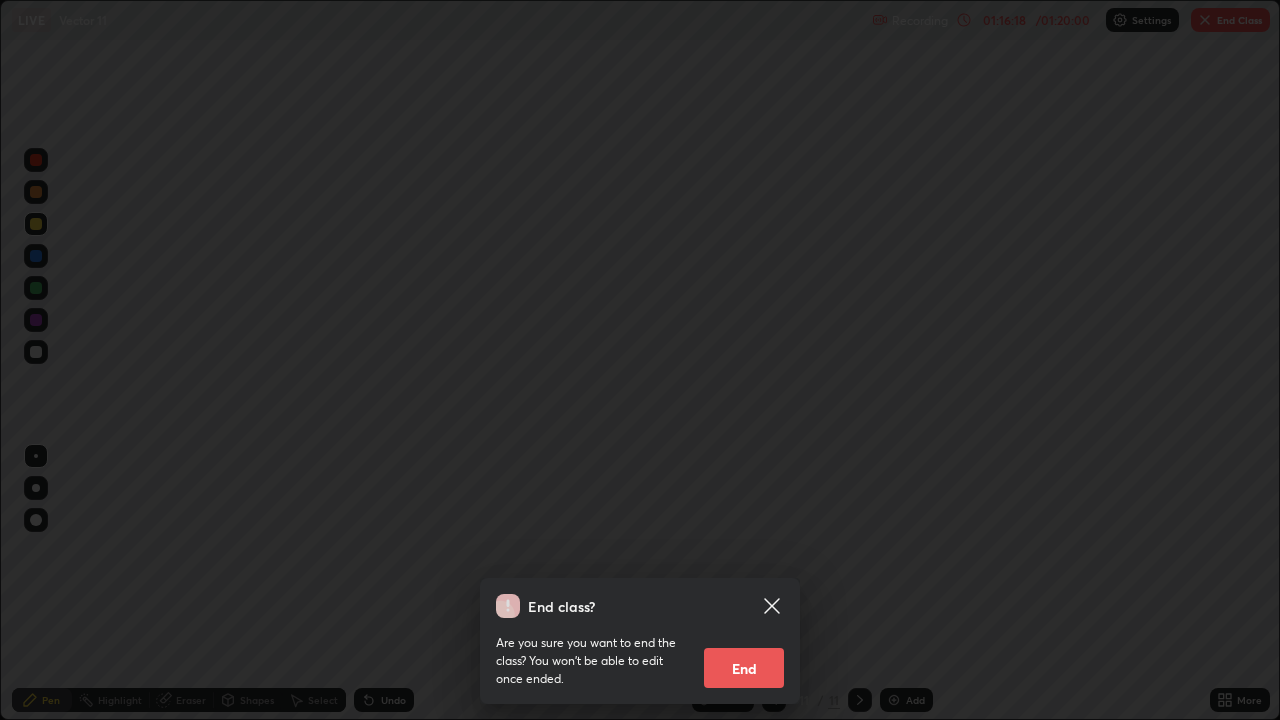 click on "End" at bounding box center (744, 668) 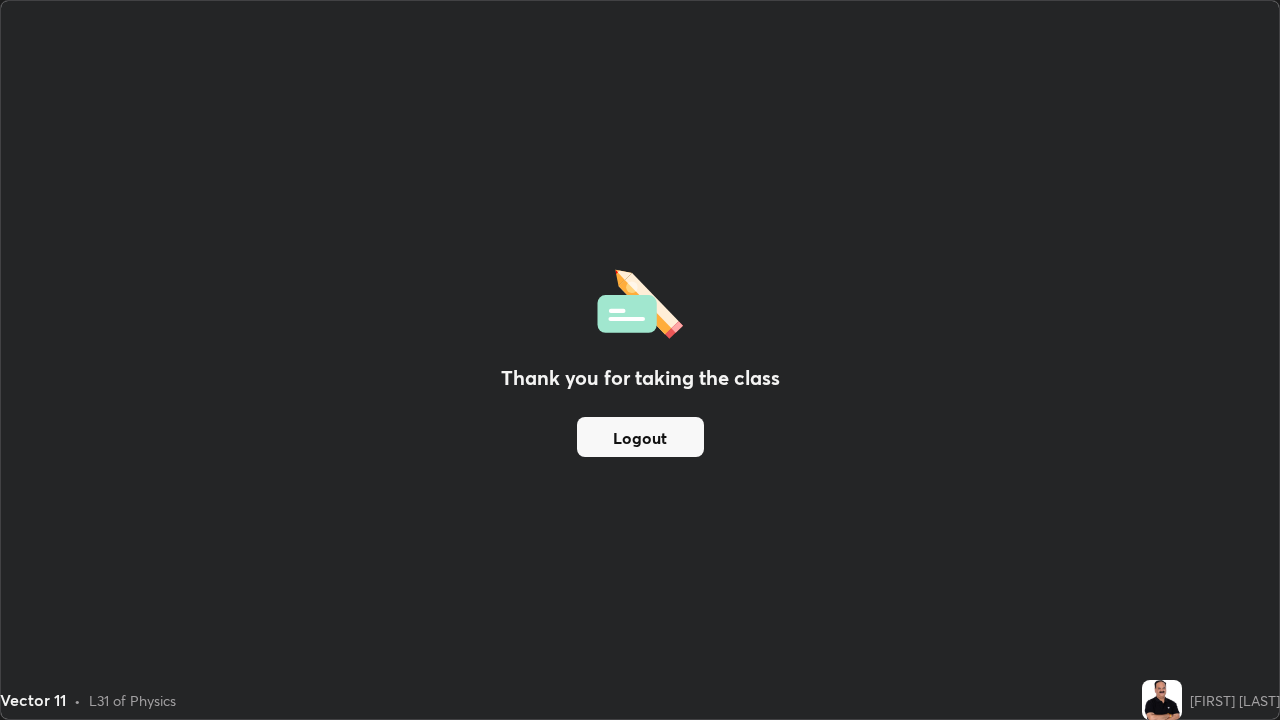 click on "Logout" at bounding box center (640, 437) 